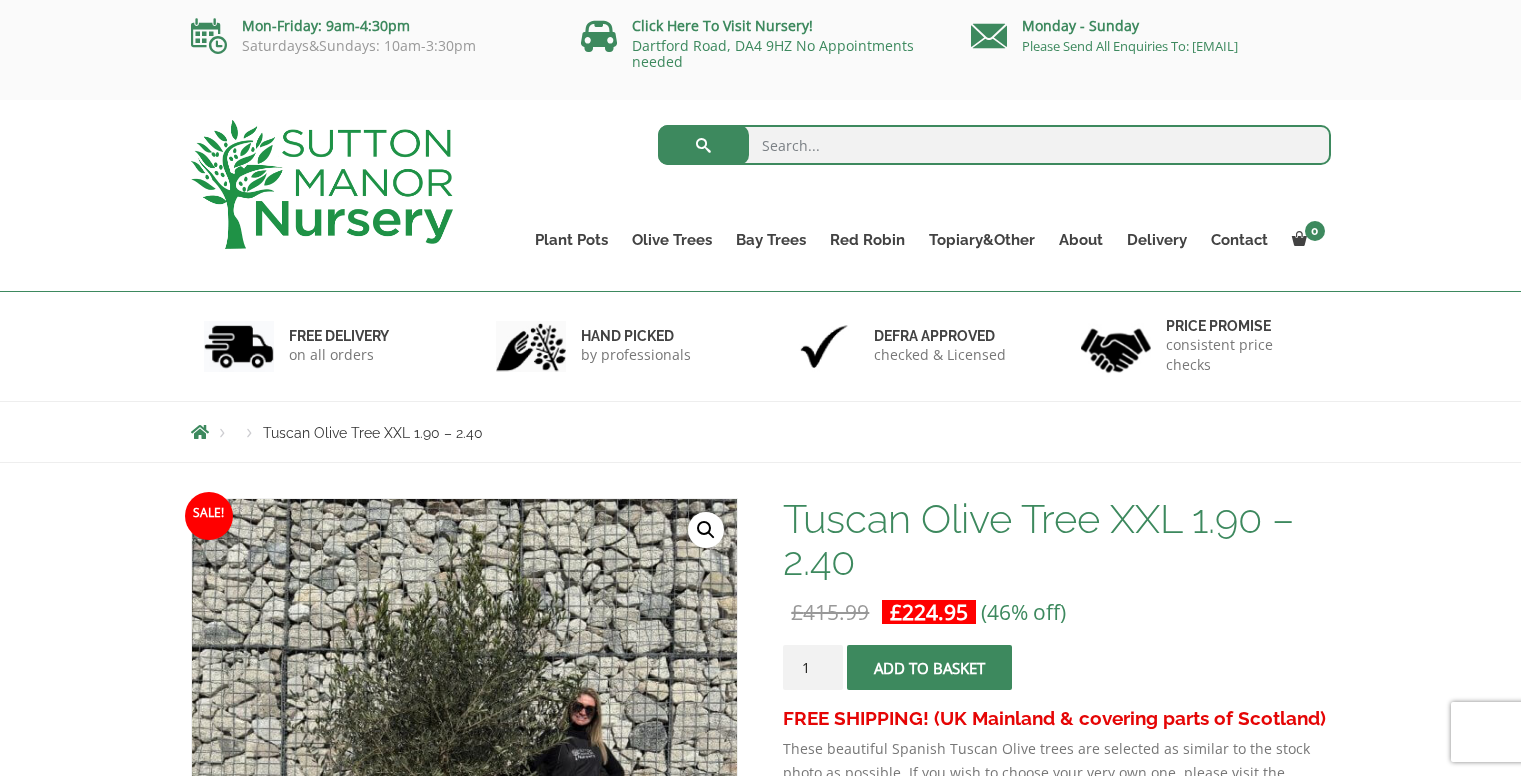 scroll, scrollTop: 0, scrollLeft: 0, axis: both 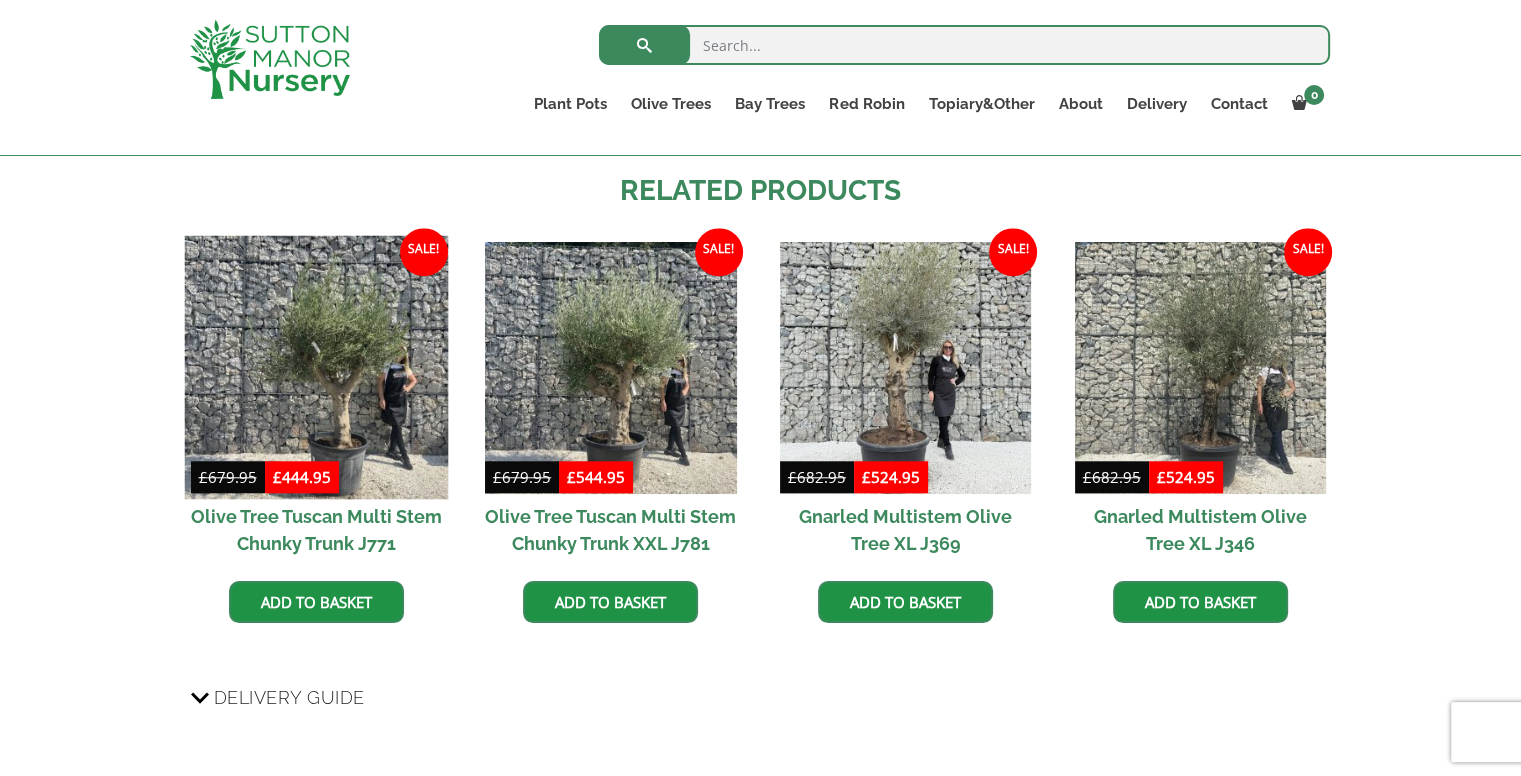click at bounding box center (316, 368) 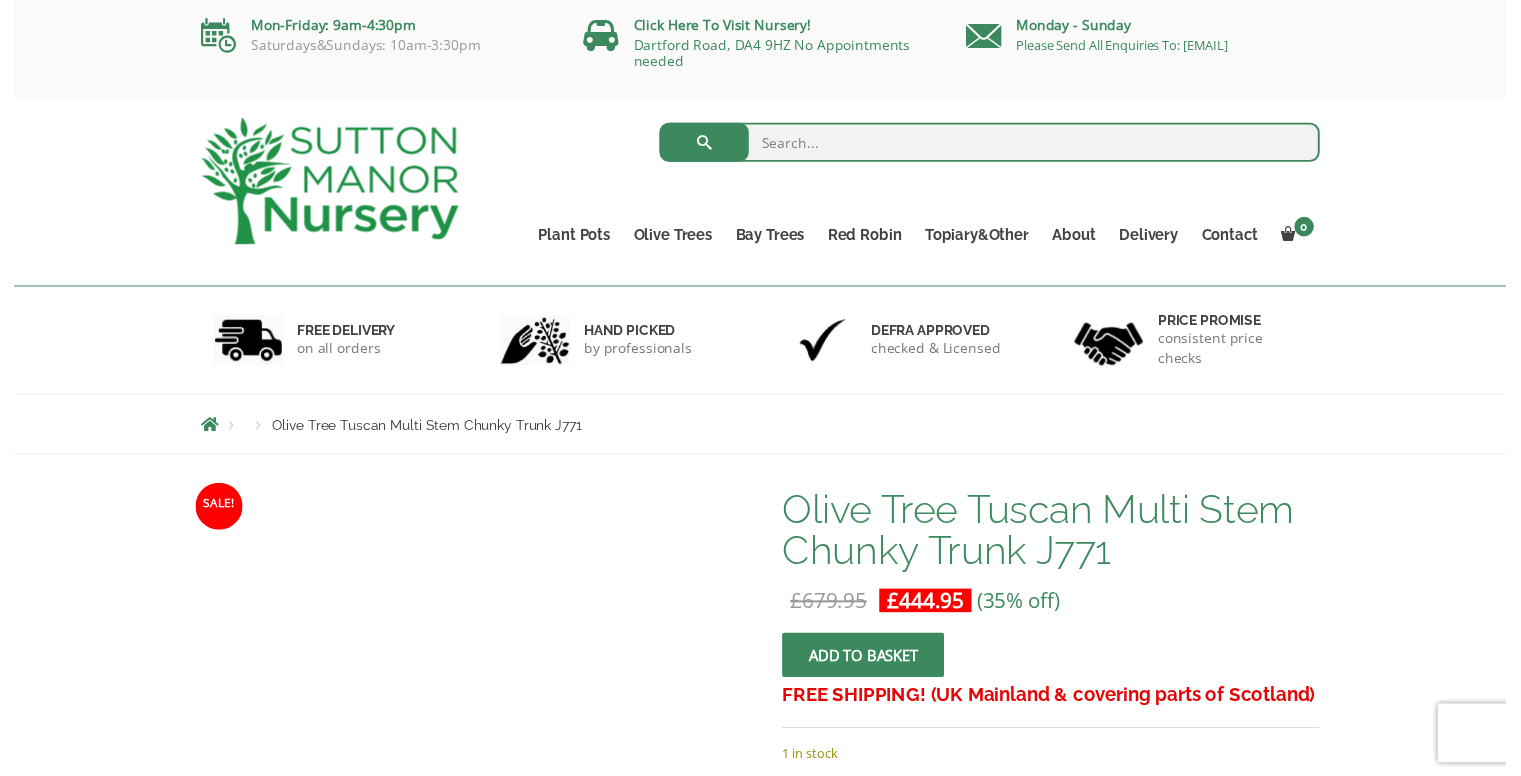 scroll, scrollTop: 0, scrollLeft: 0, axis: both 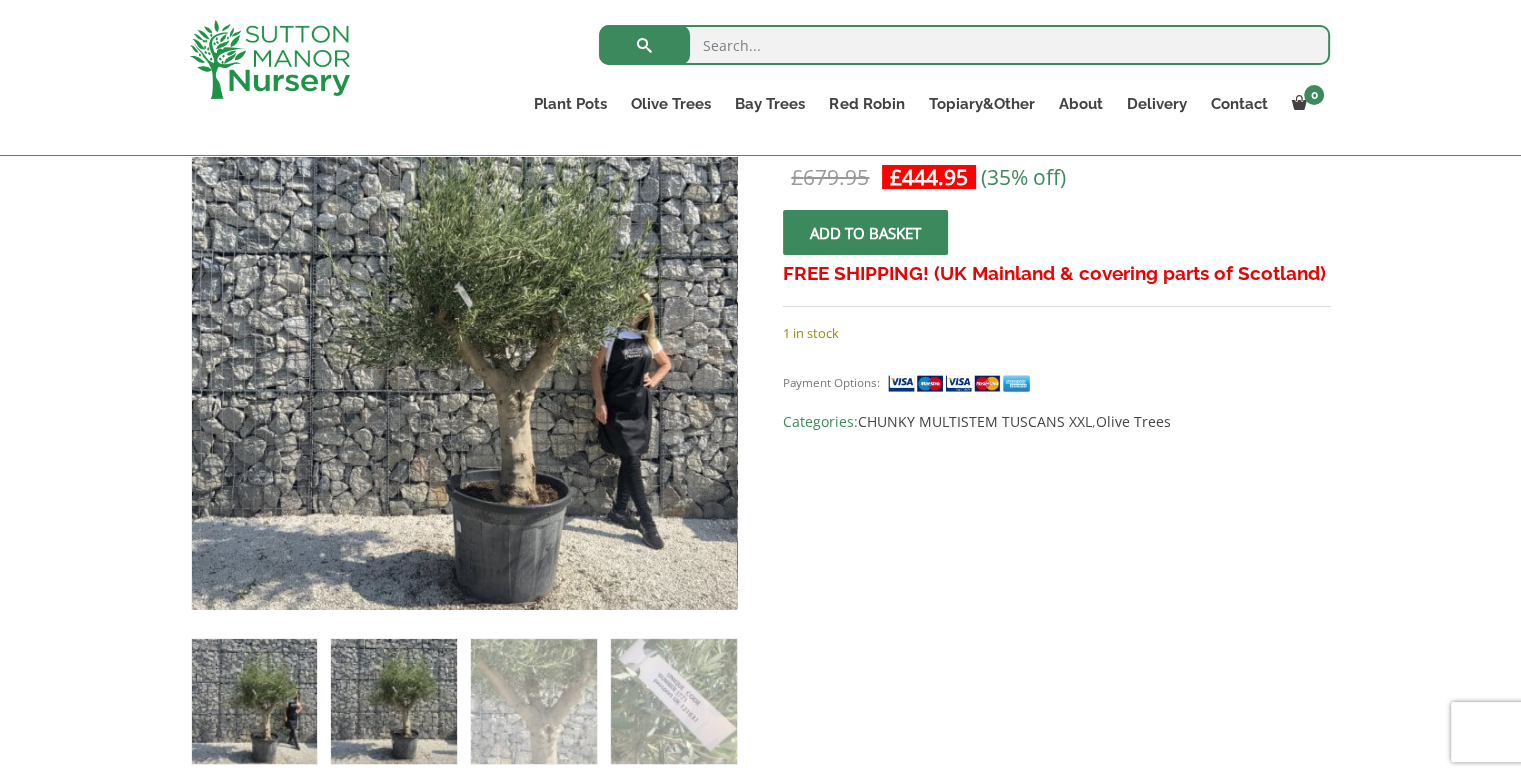 click at bounding box center [393, 701] 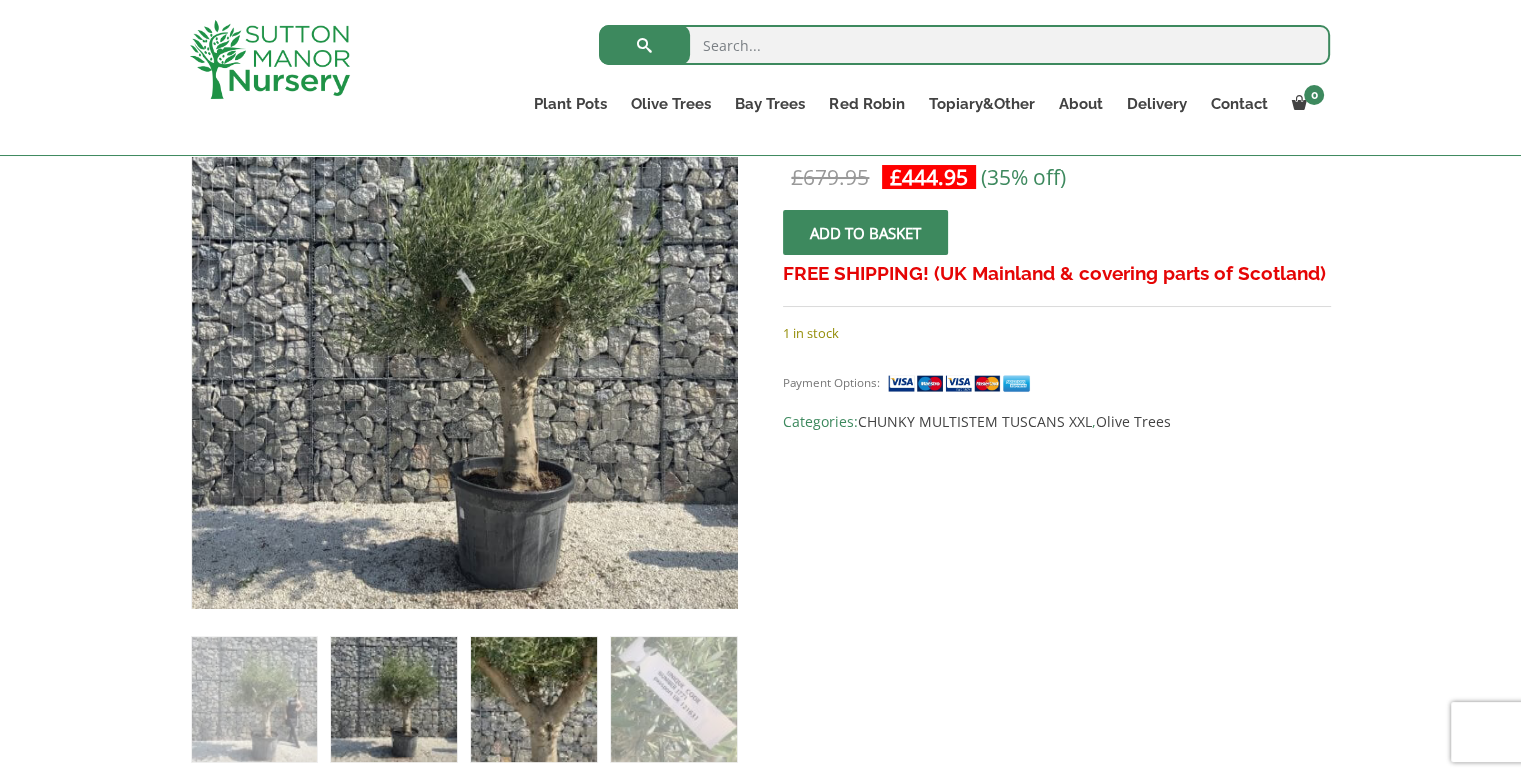 click at bounding box center (533, 699) 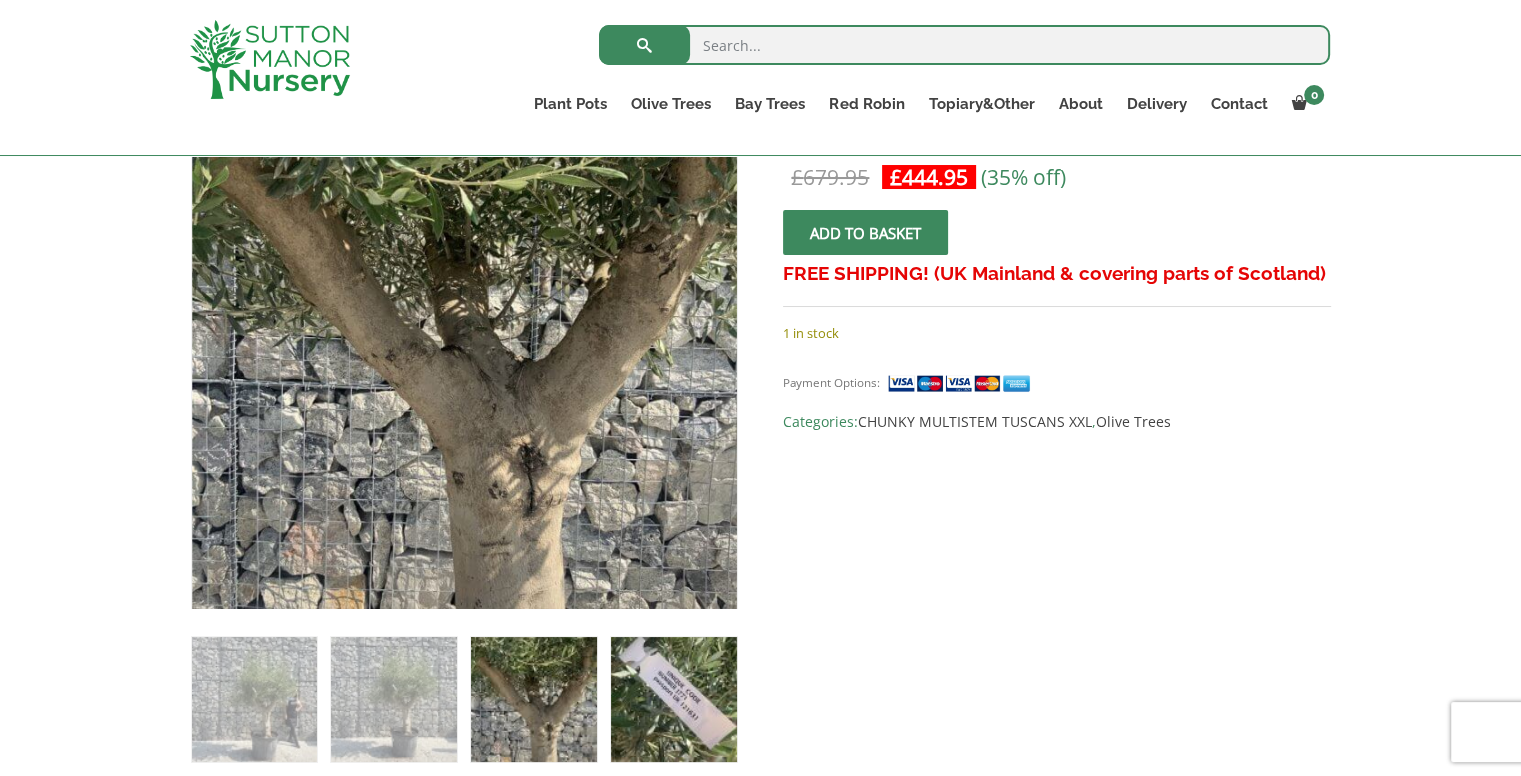 click at bounding box center [673, 699] 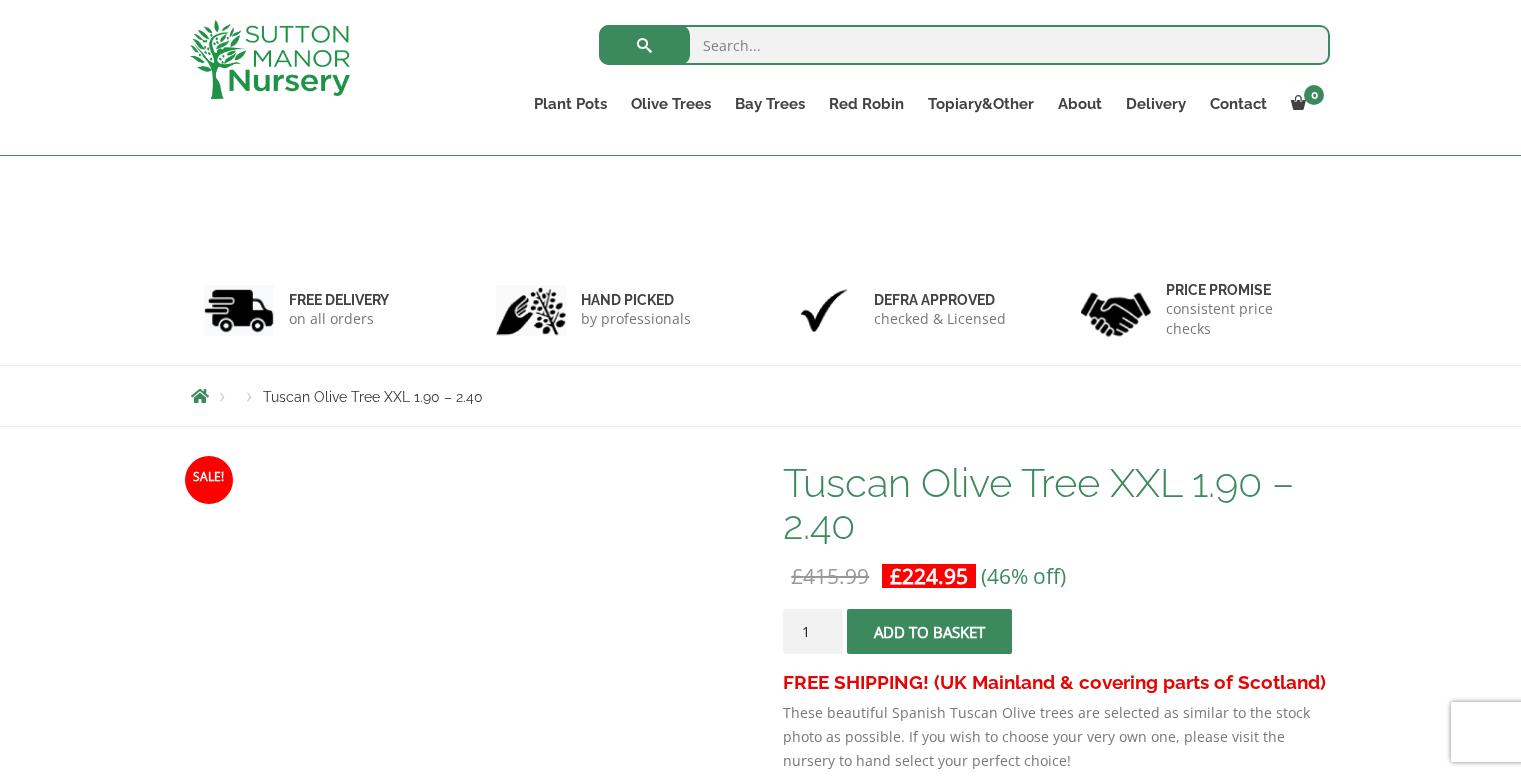 scroll, scrollTop: 1806, scrollLeft: 0, axis: vertical 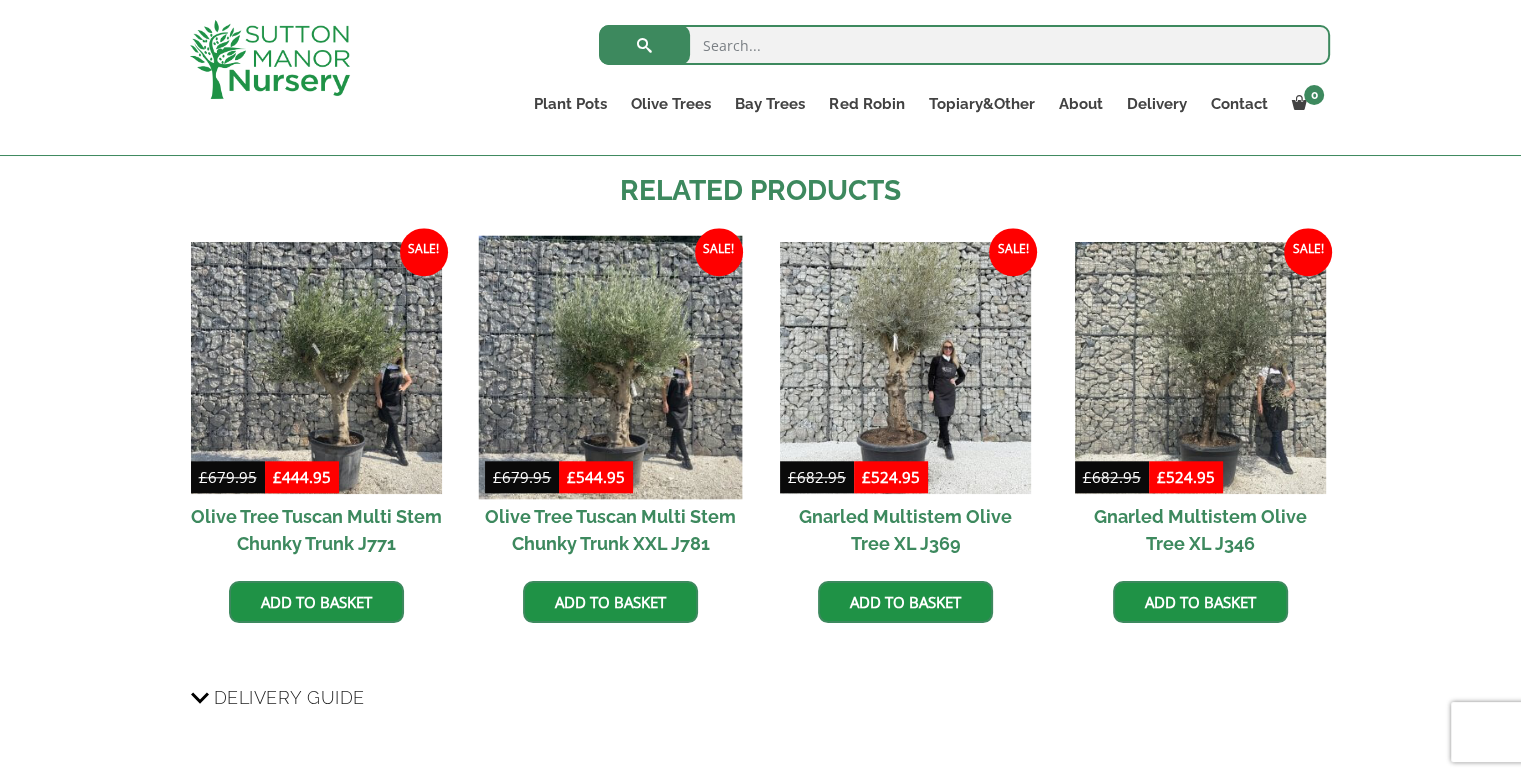 click at bounding box center [611, 368] 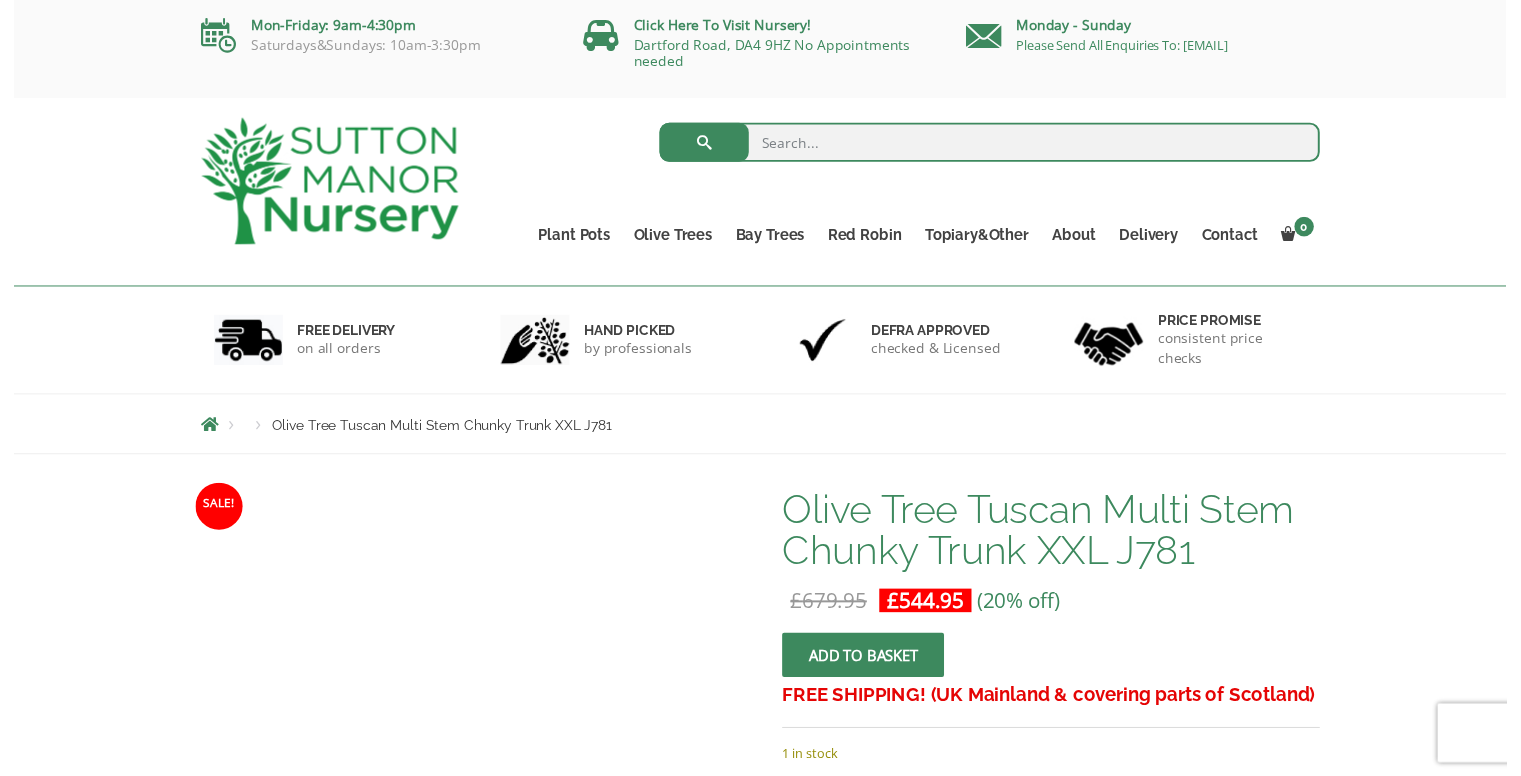 scroll, scrollTop: 0, scrollLeft: 0, axis: both 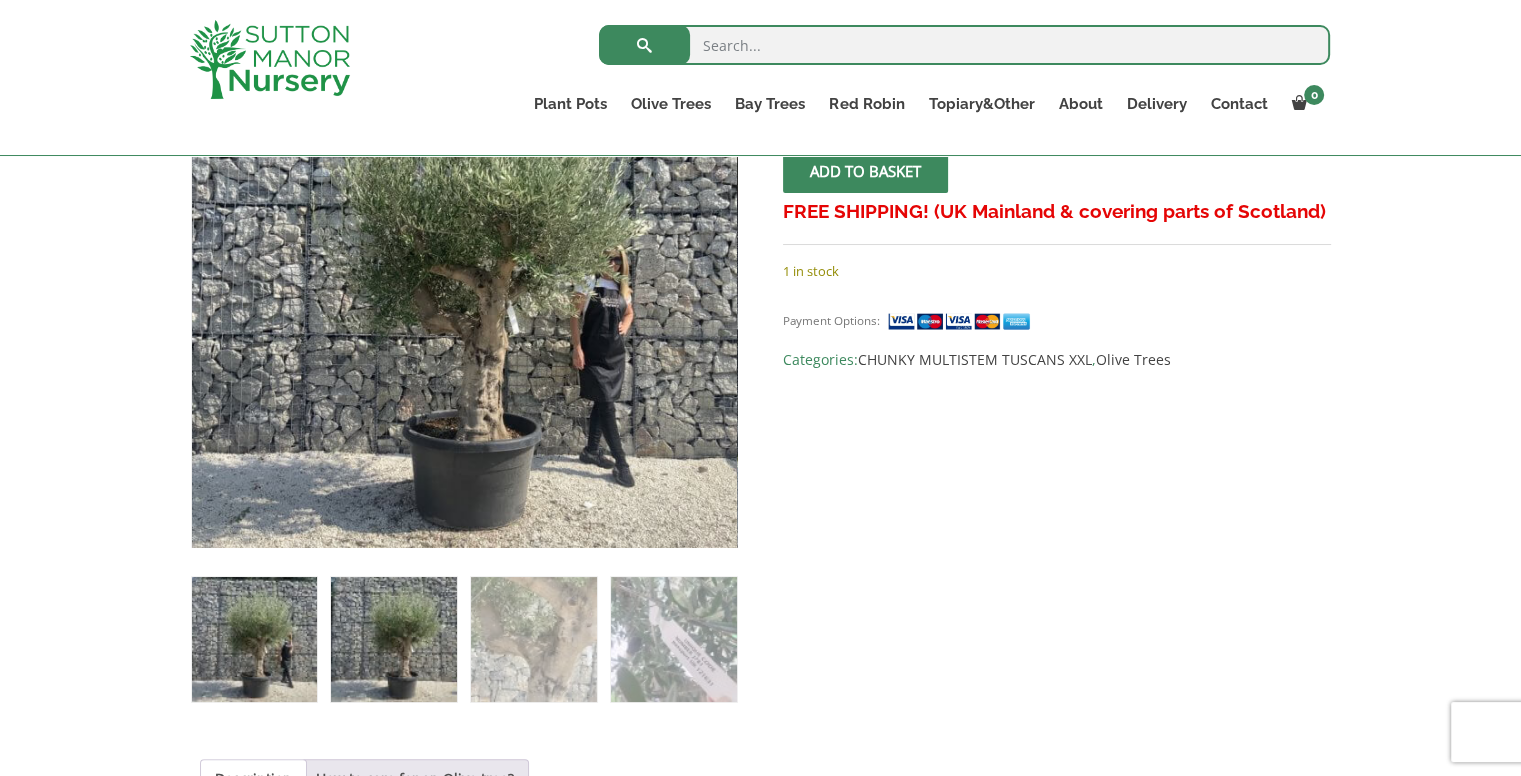 click at bounding box center (393, 639) 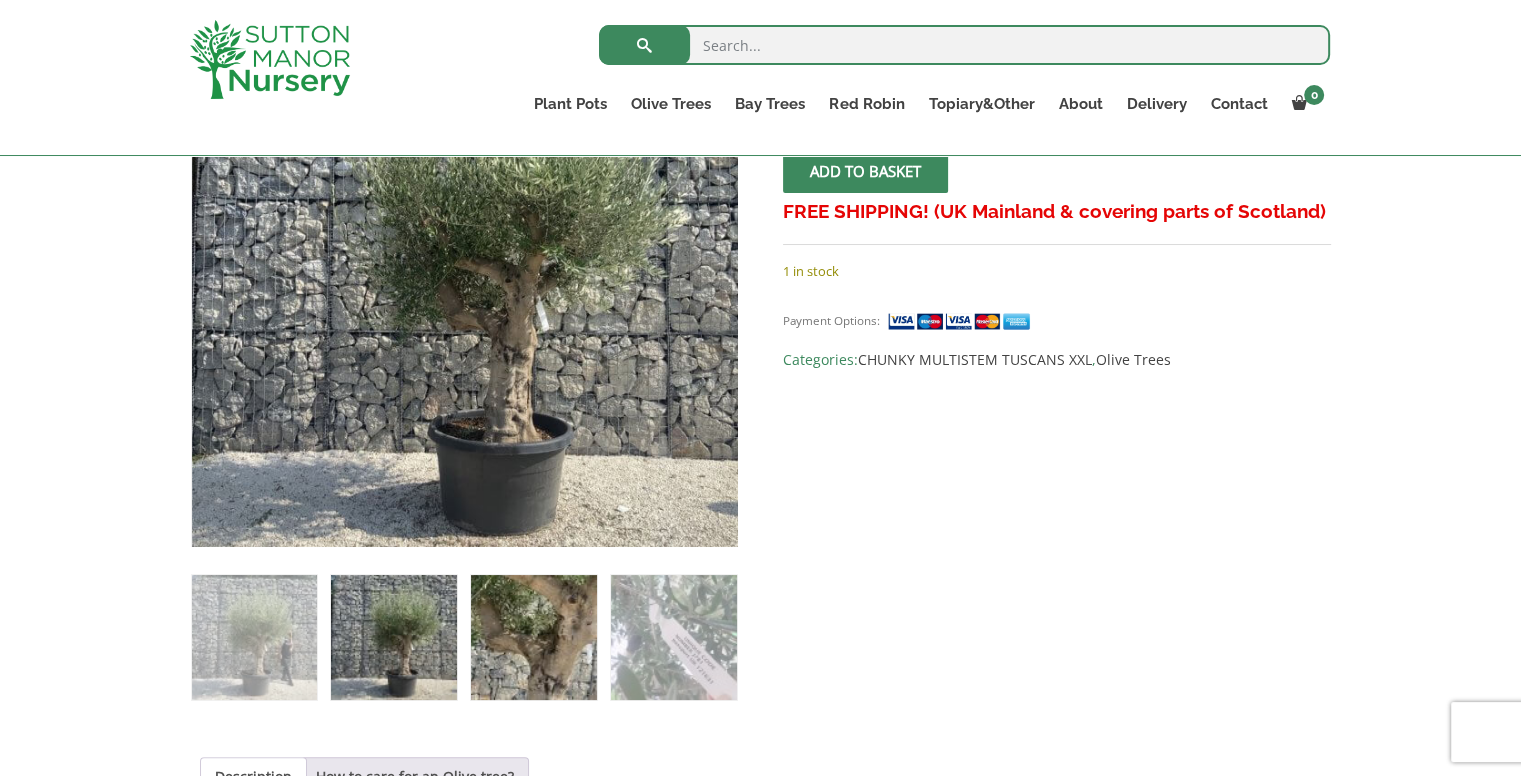 click at bounding box center [533, 637] 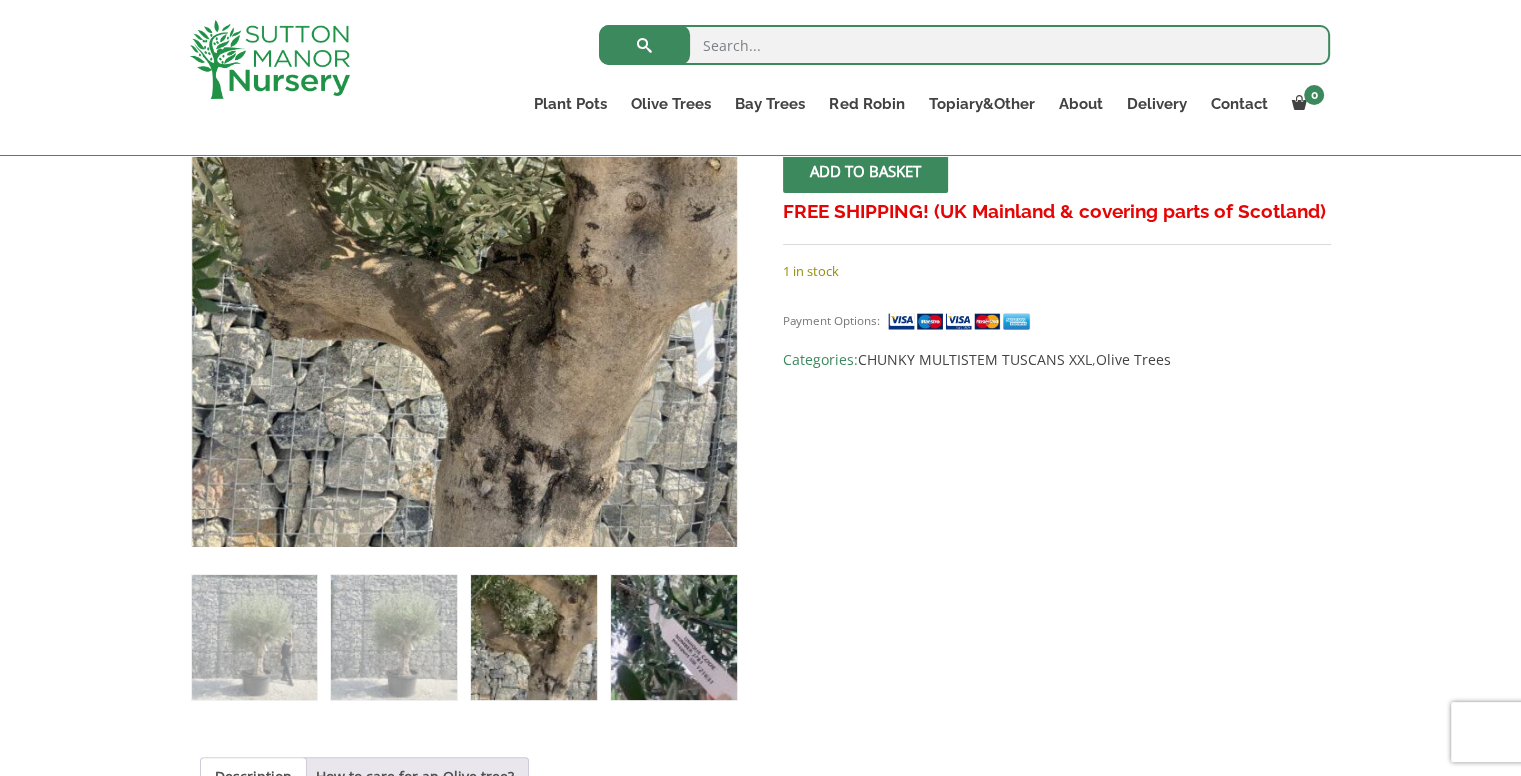 click at bounding box center (673, 637) 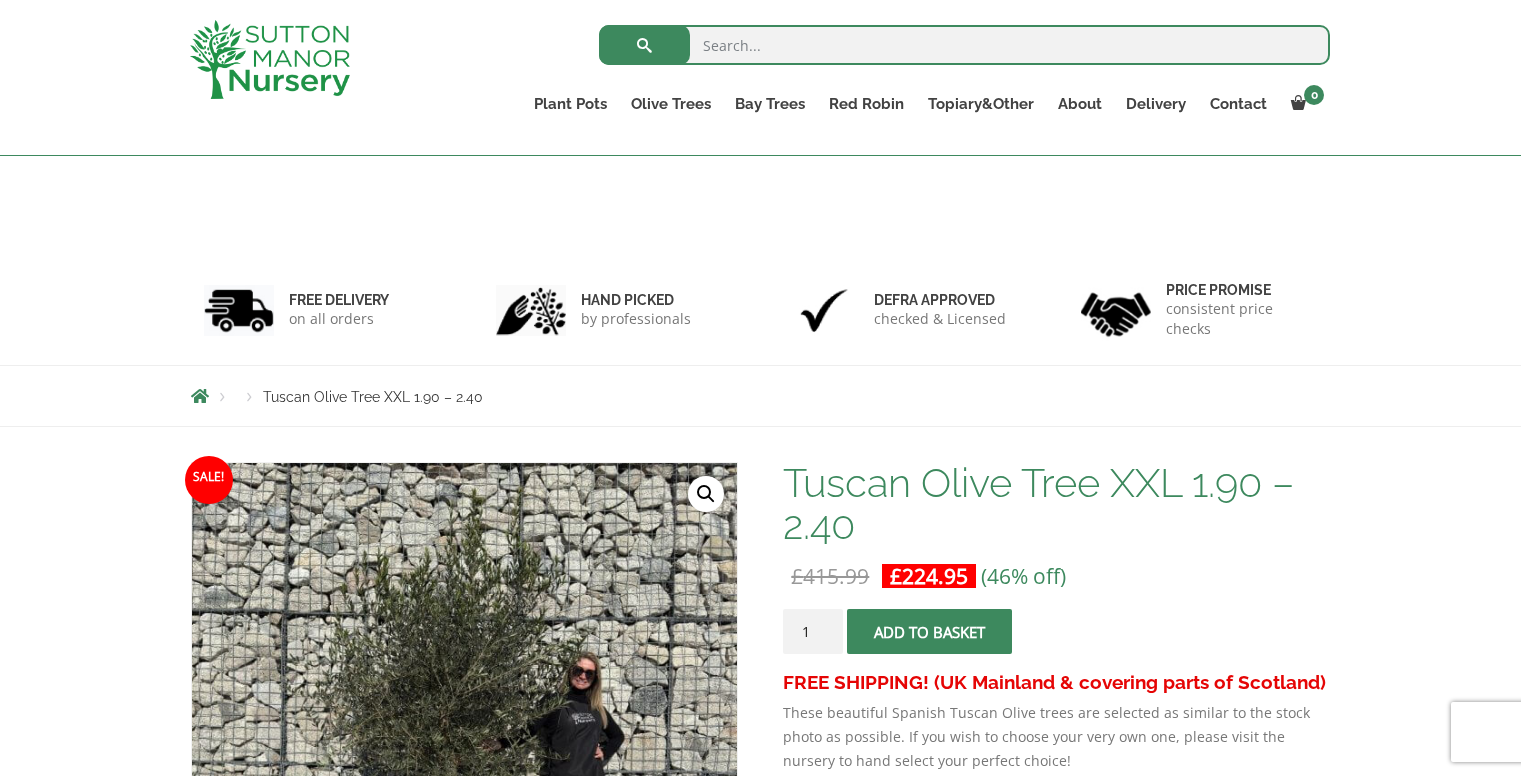 scroll, scrollTop: 1806, scrollLeft: 0, axis: vertical 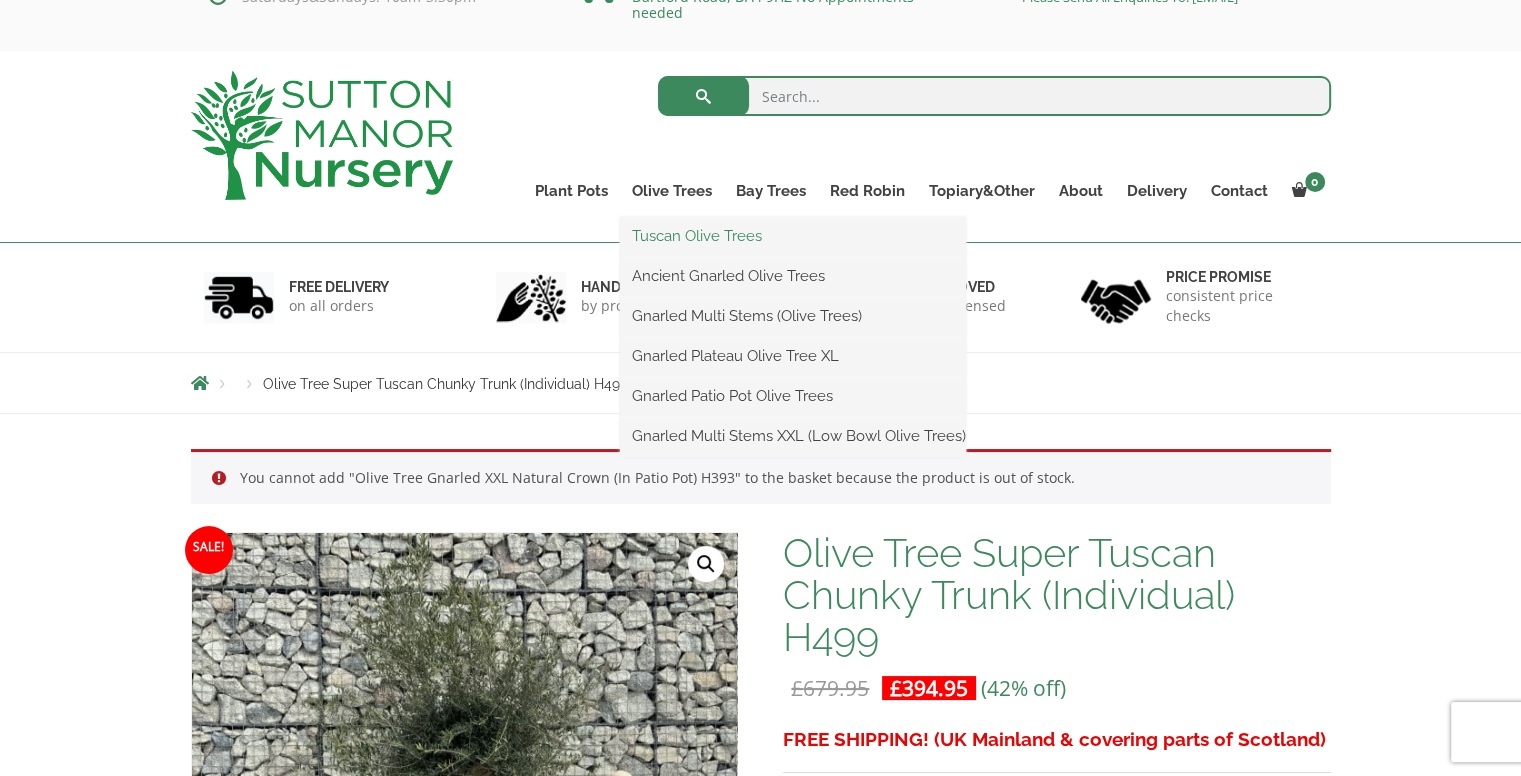 click on "Tuscan Olive Trees" at bounding box center [793, 236] 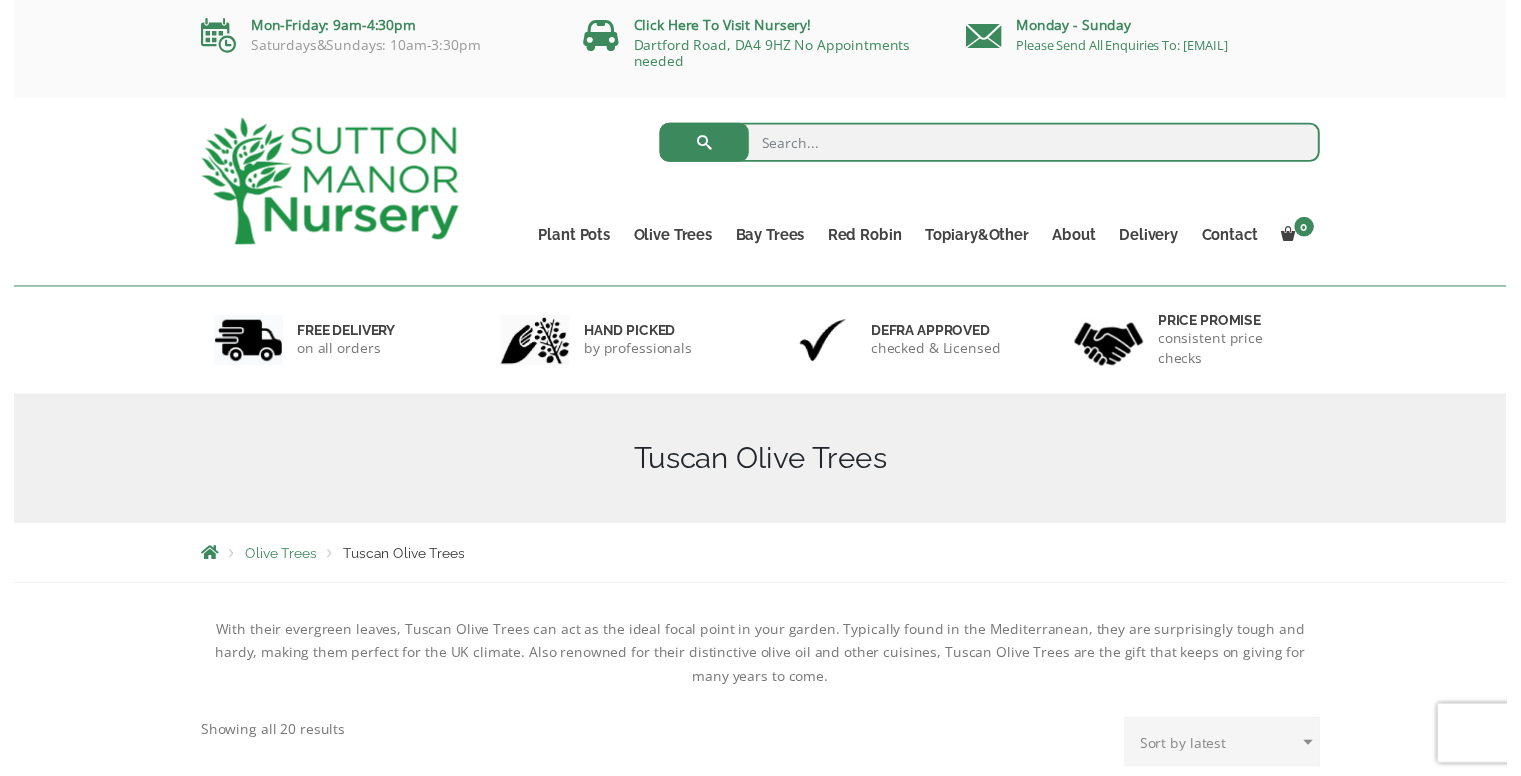 scroll, scrollTop: 0, scrollLeft: 0, axis: both 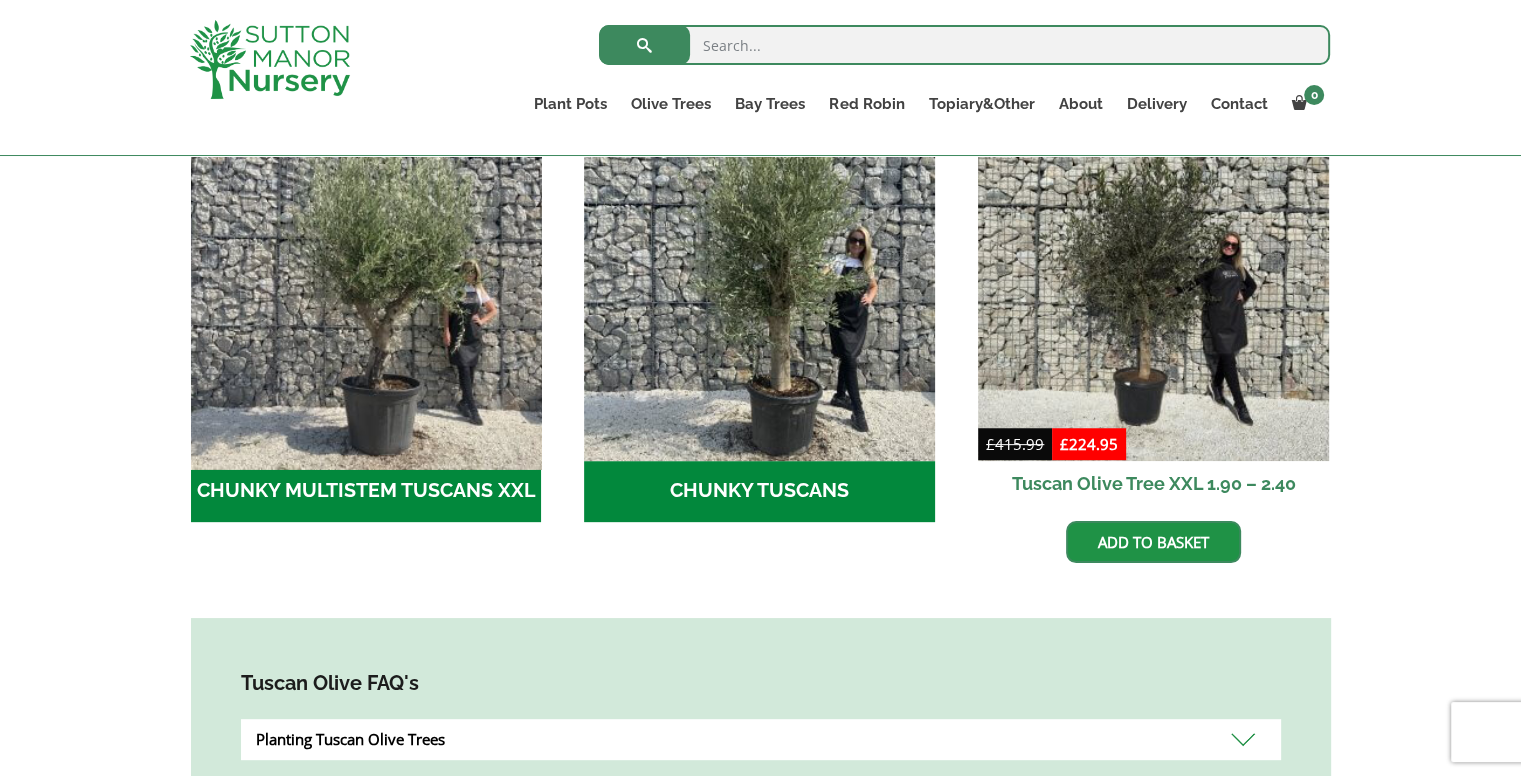 click at bounding box center (366, 285) 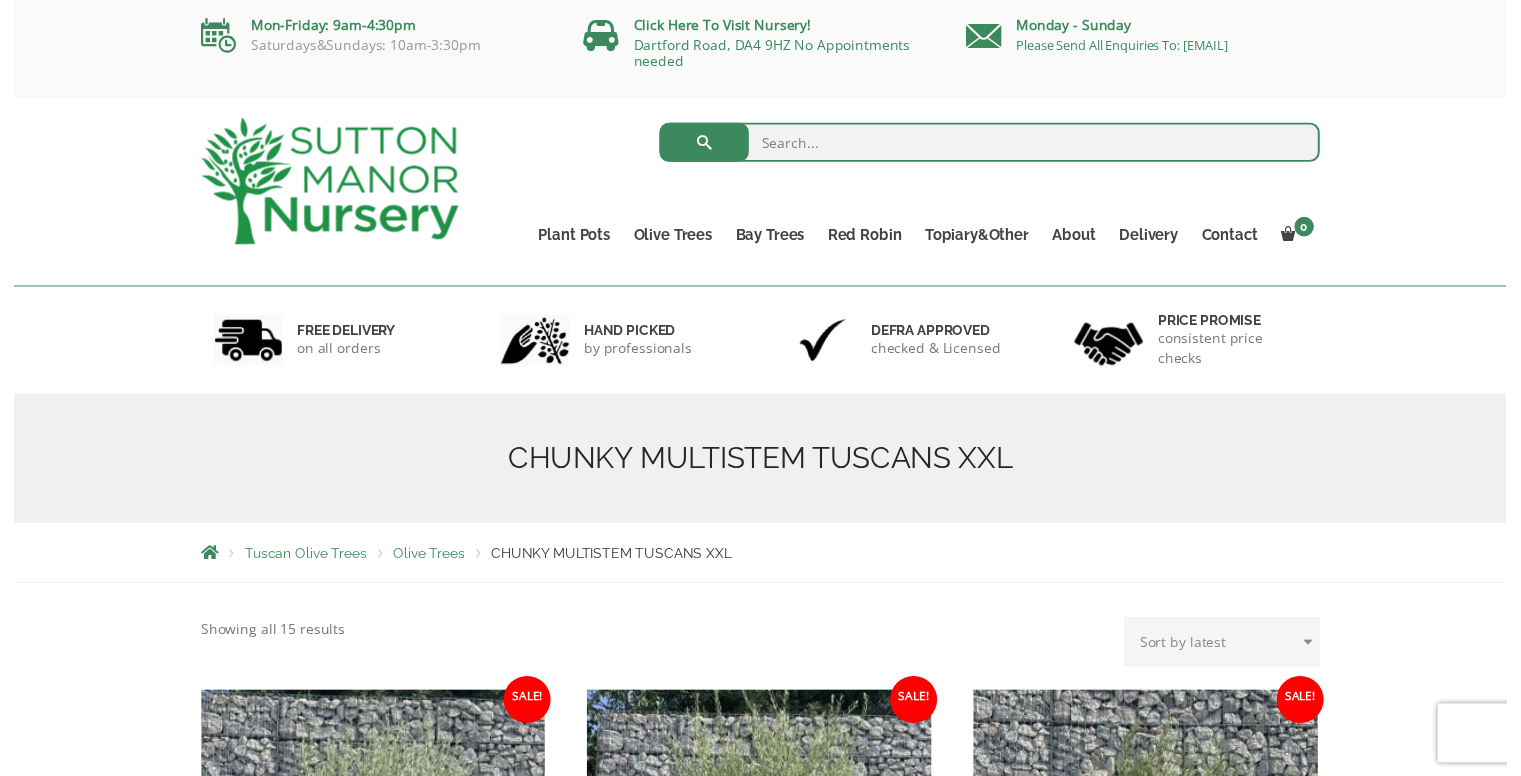 scroll, scrollTop: 0, scrollLeft: 0, axis: both 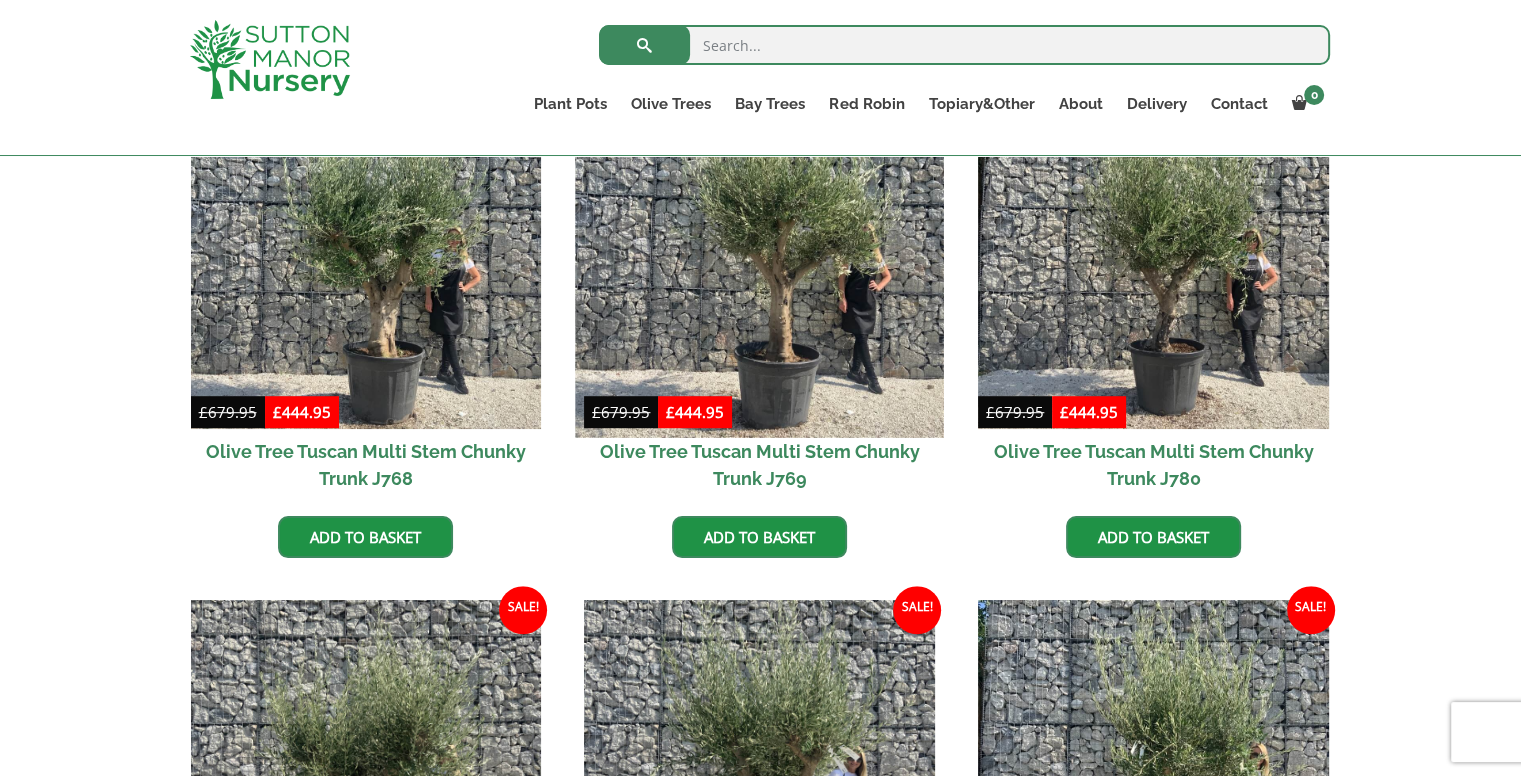 click at bounding box center [760, 254] 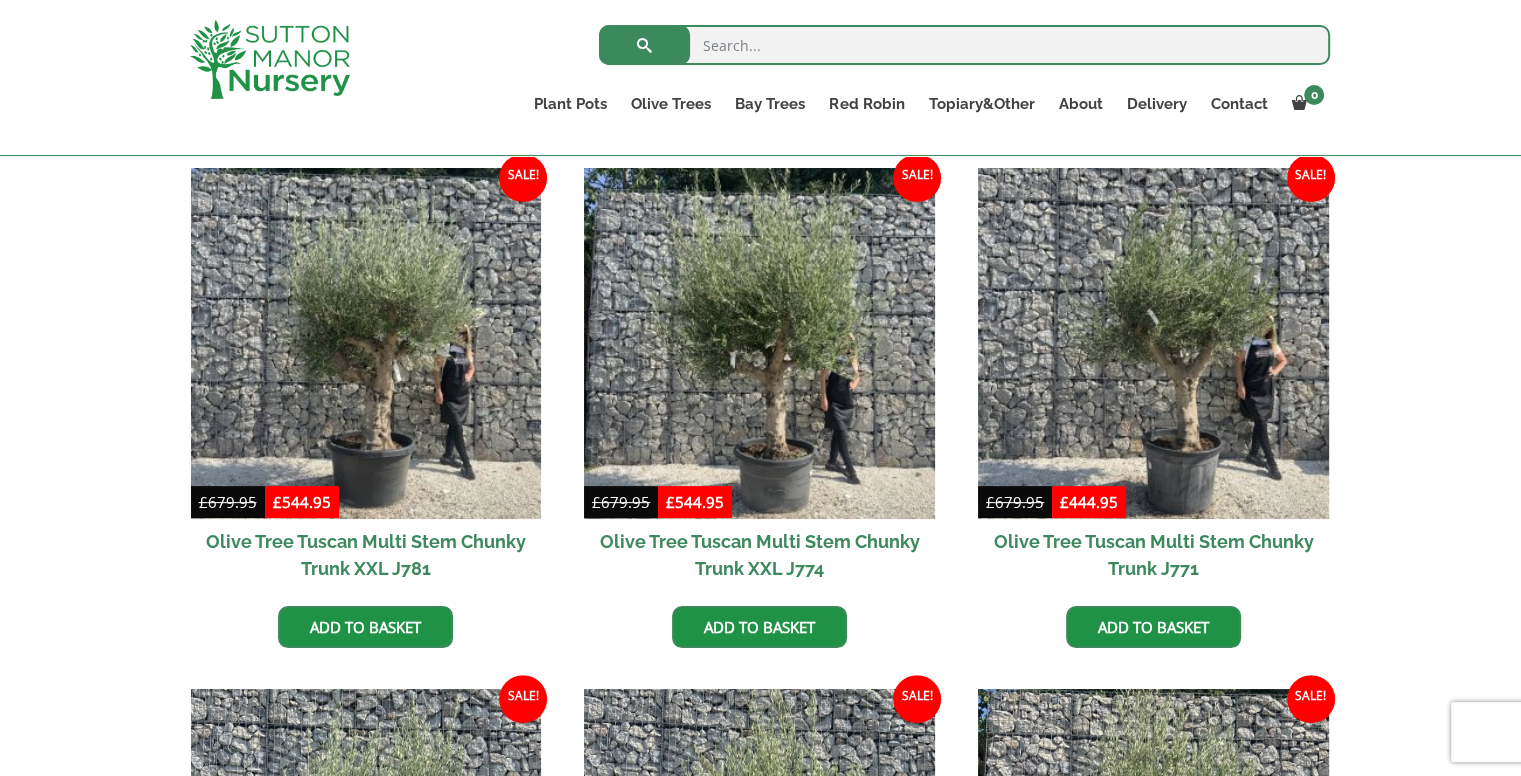 scroll, scrollTop: 497, scrollLeft: 0, axis: vertical 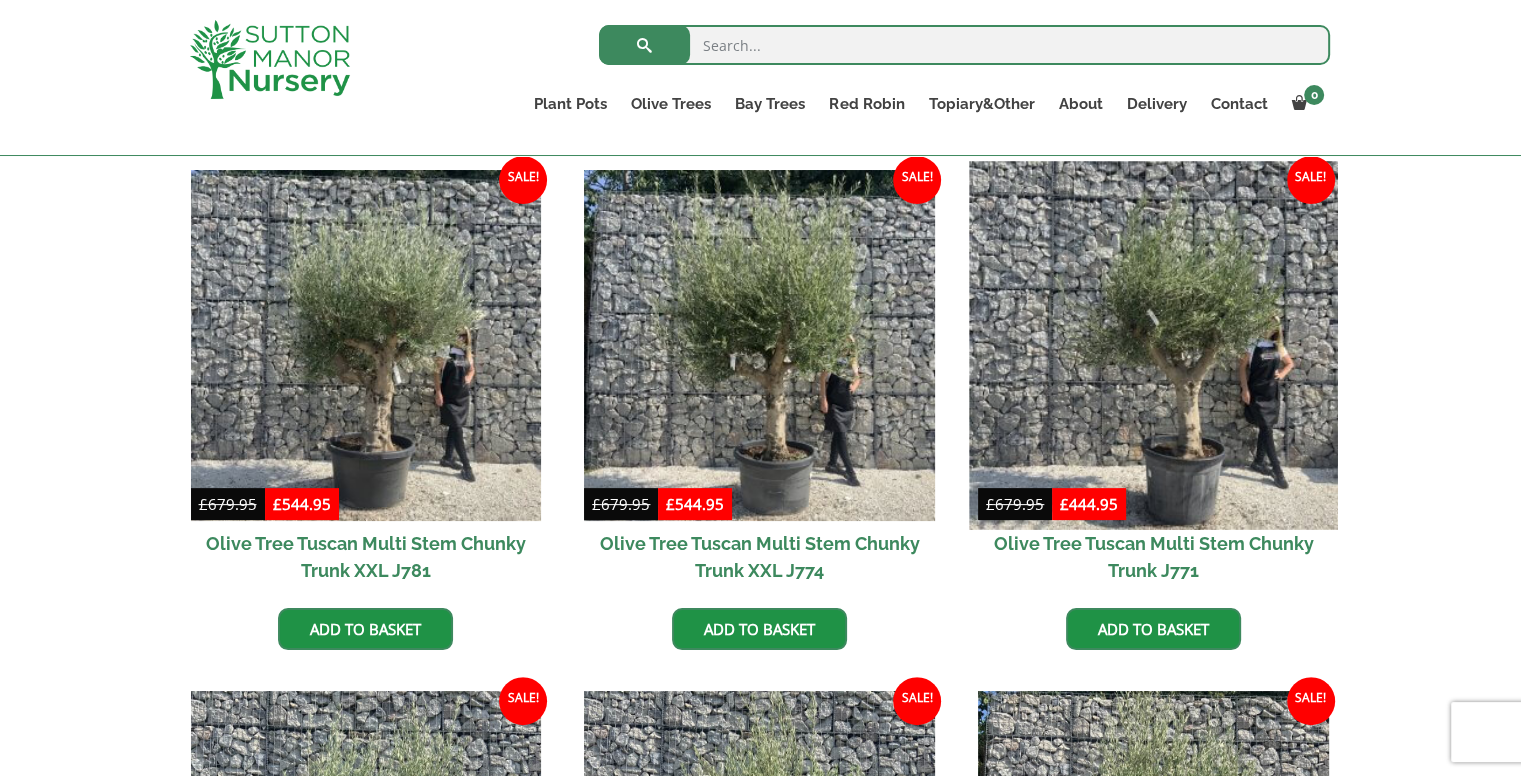 click at bounding box center [1153, 345] 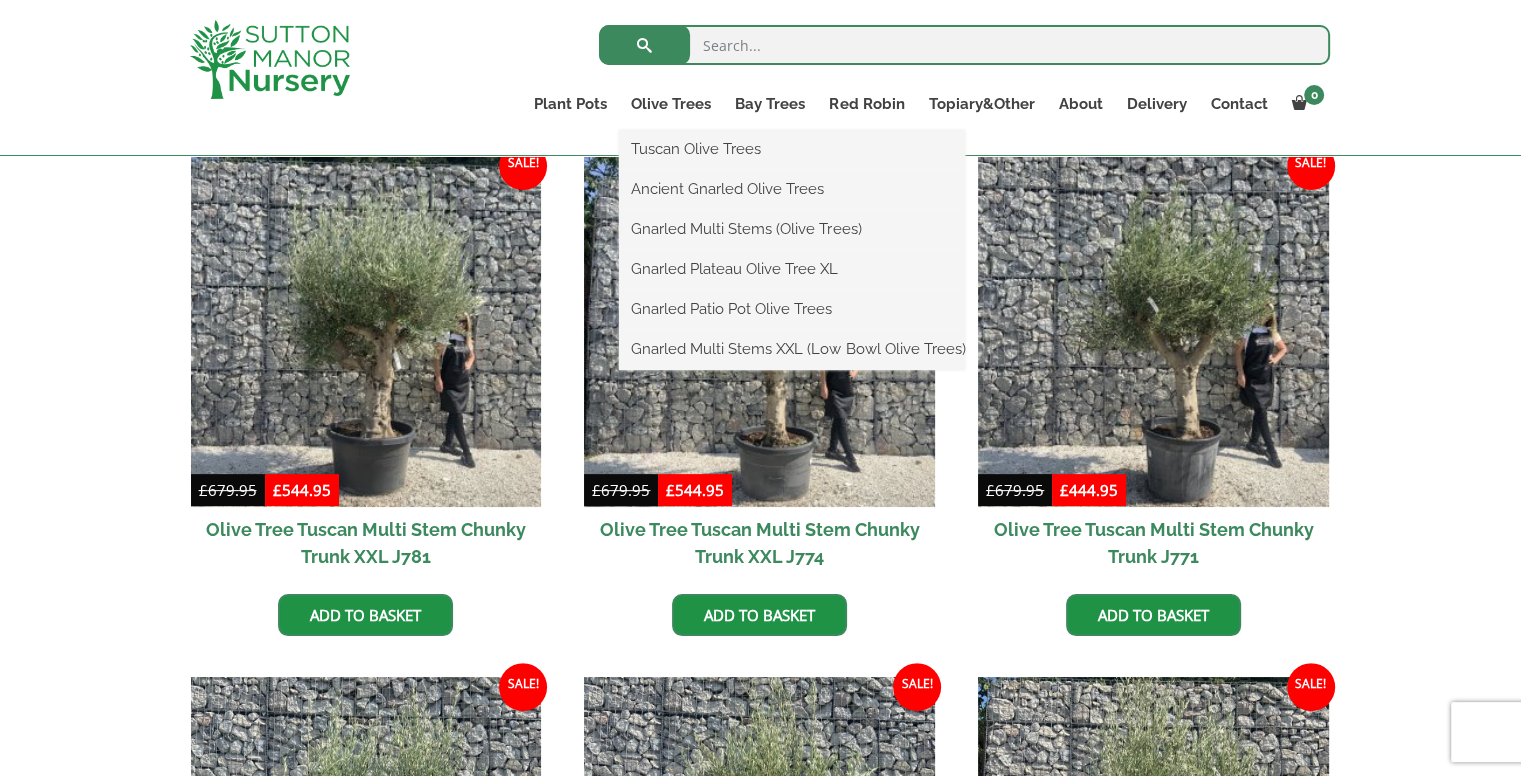 scroll, scrollTop: 512, scrollLeft: 0, axis: vertical 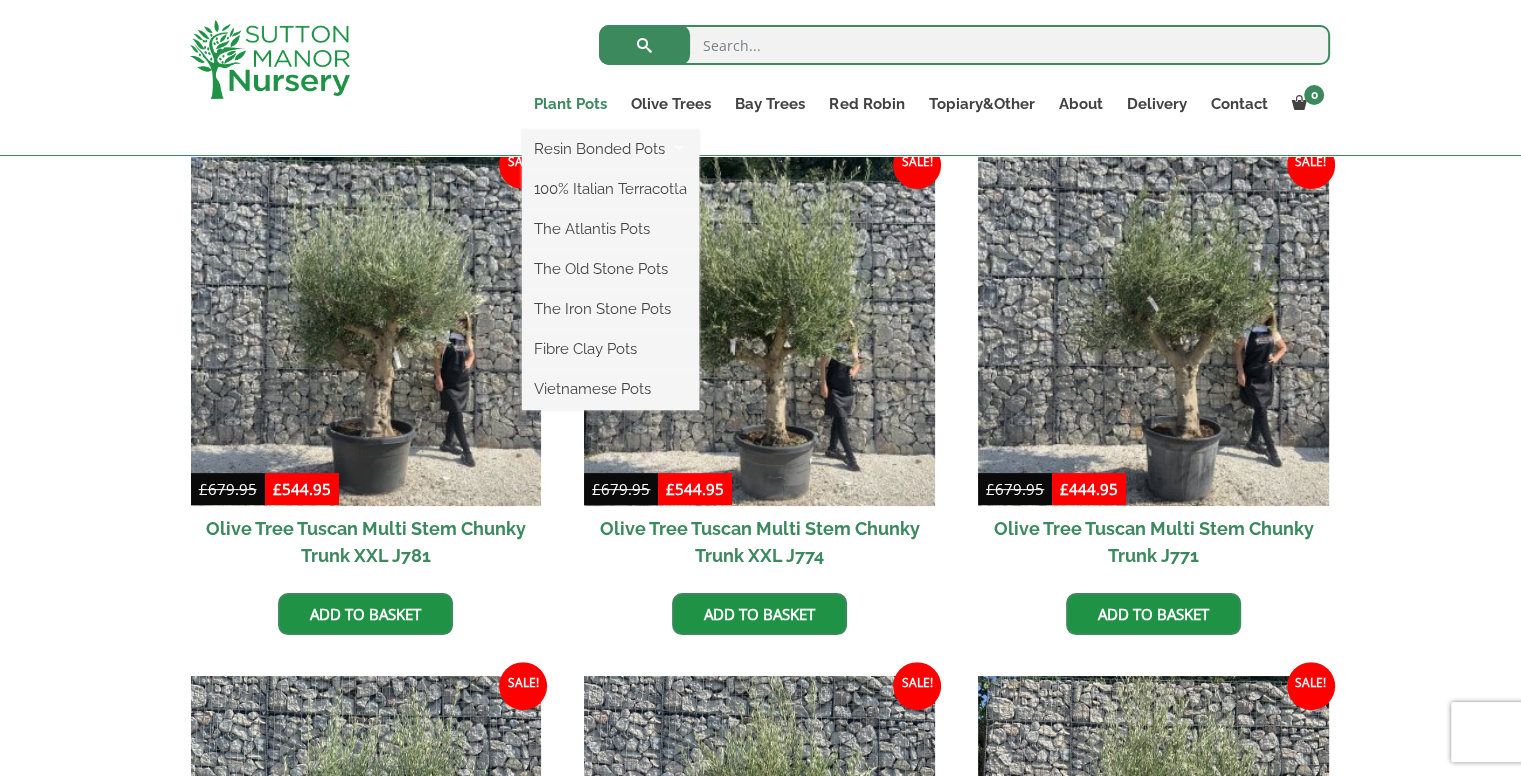 click on "Plant Pots" at bounding box center (570, 104) 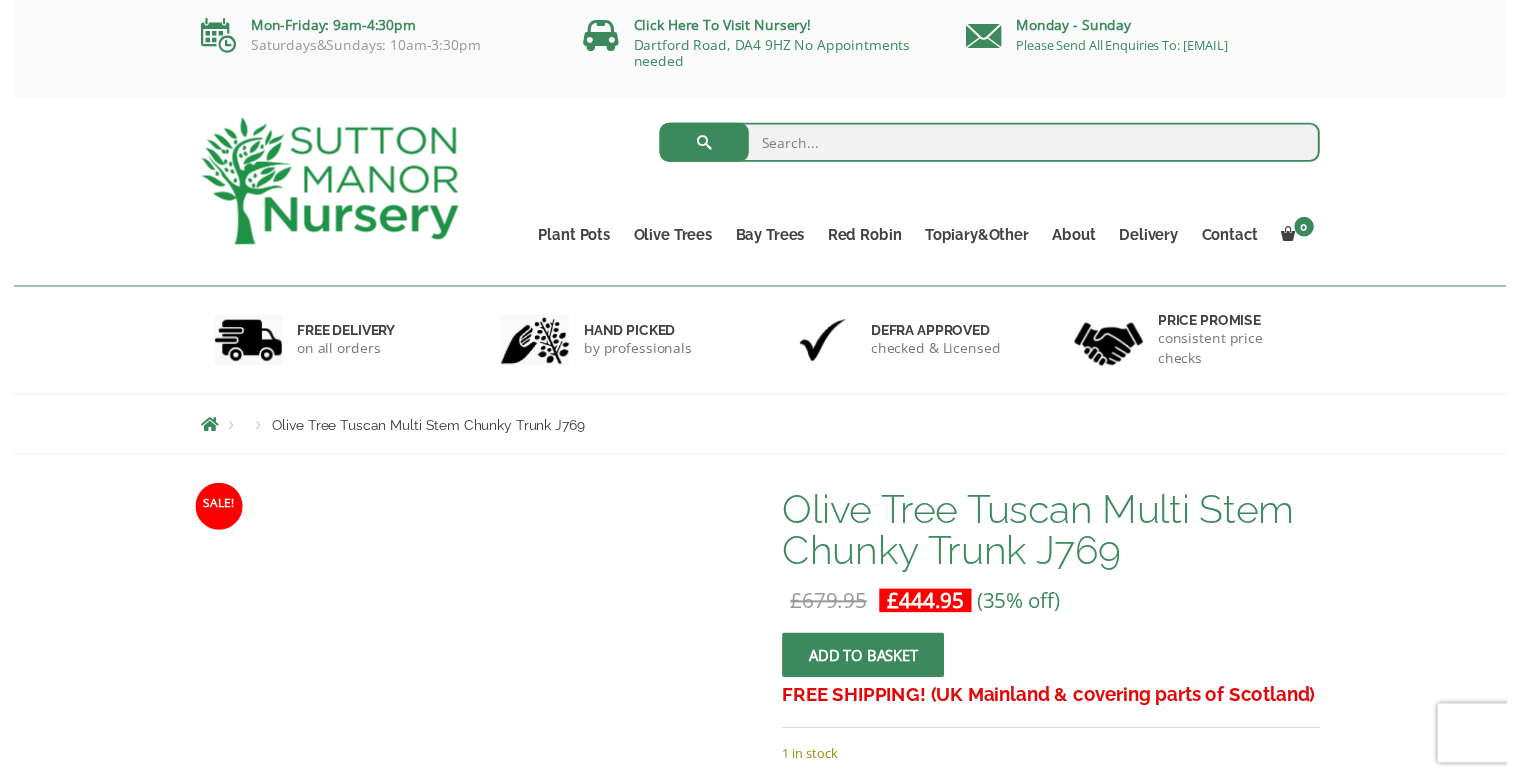 scroll, scrollTop: 0, scrollLeft: 0, axis: both 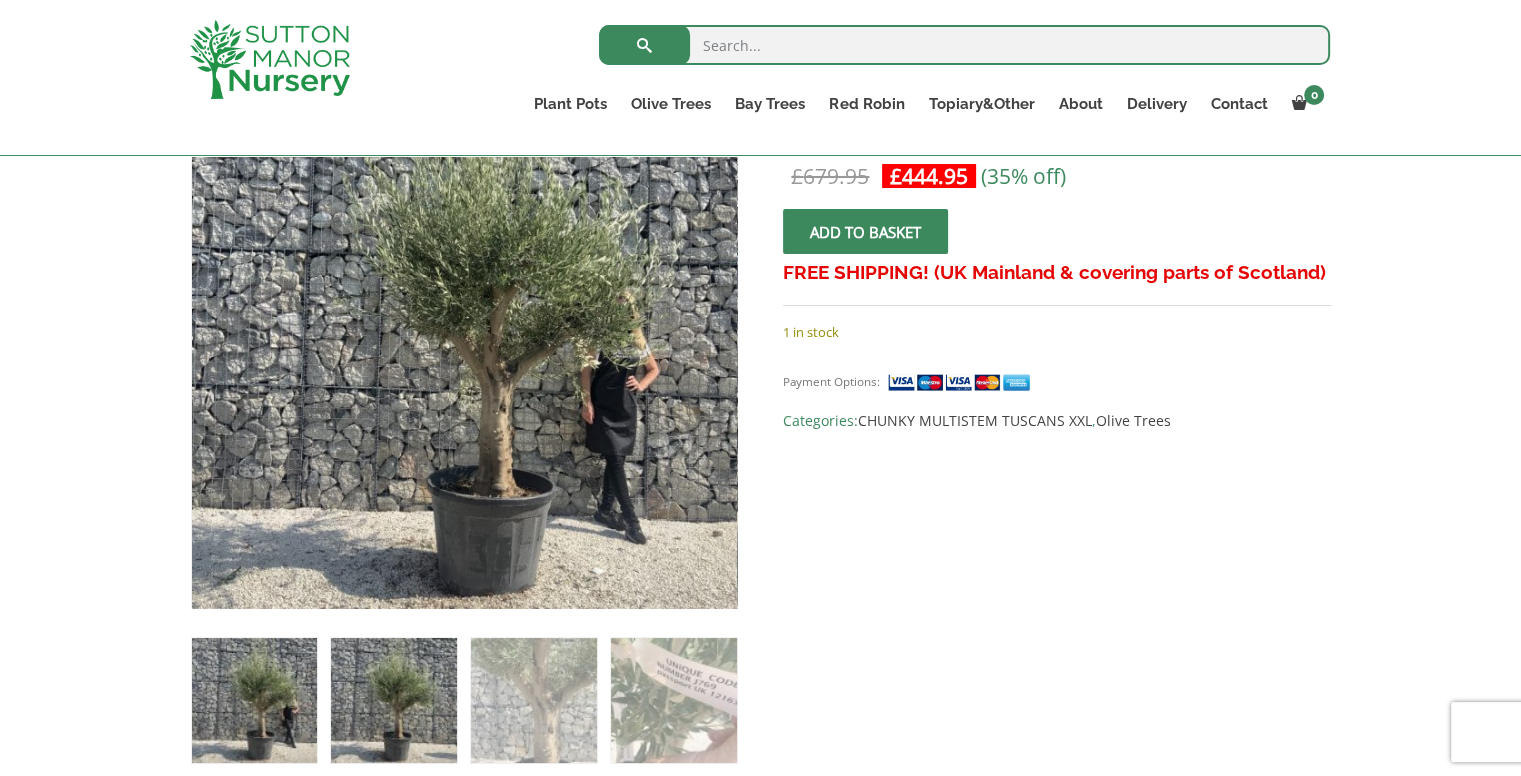 click at bounding box center [393, 700] 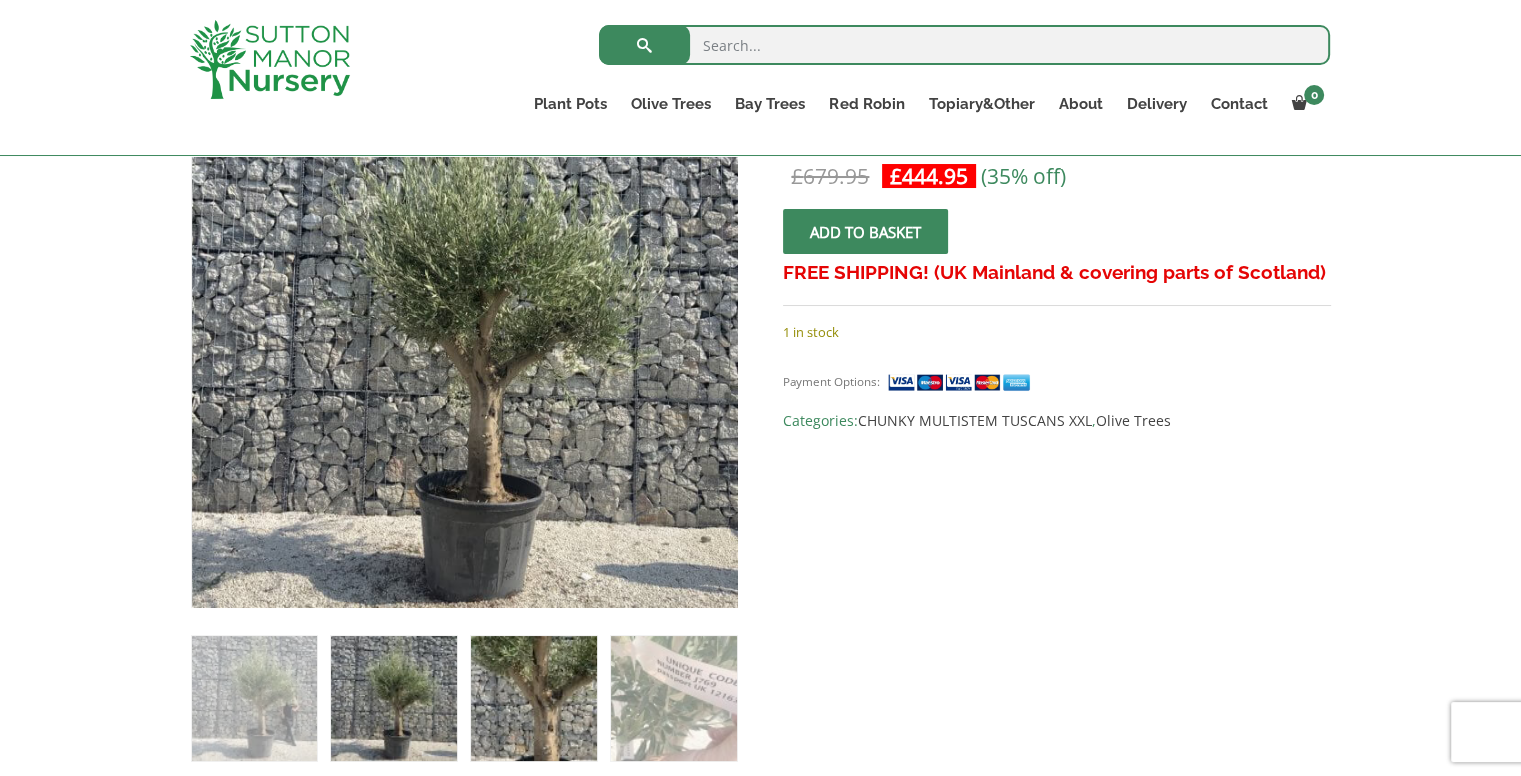 click at bounding box center (533, 698) 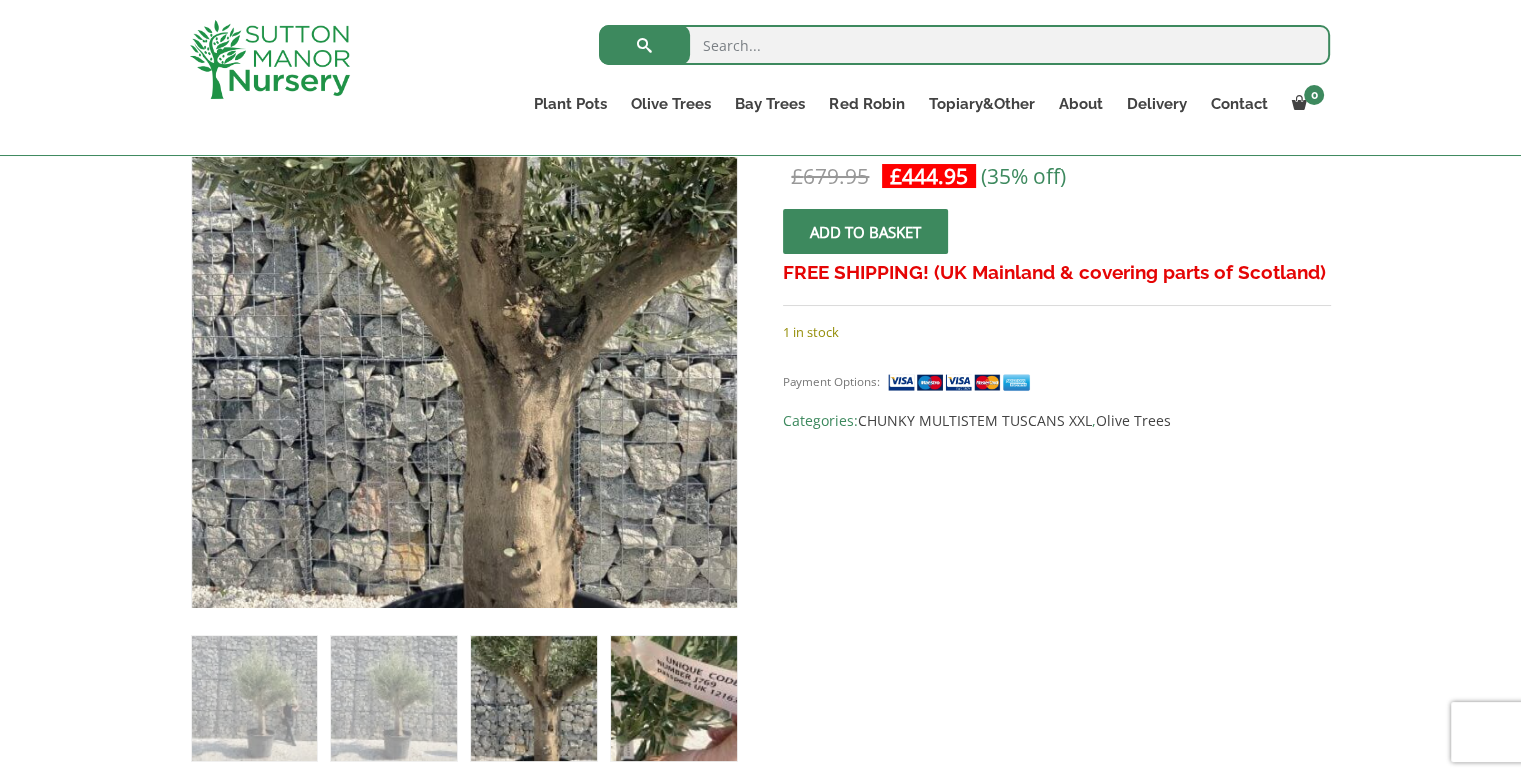 click at bounding box center (673, 698) 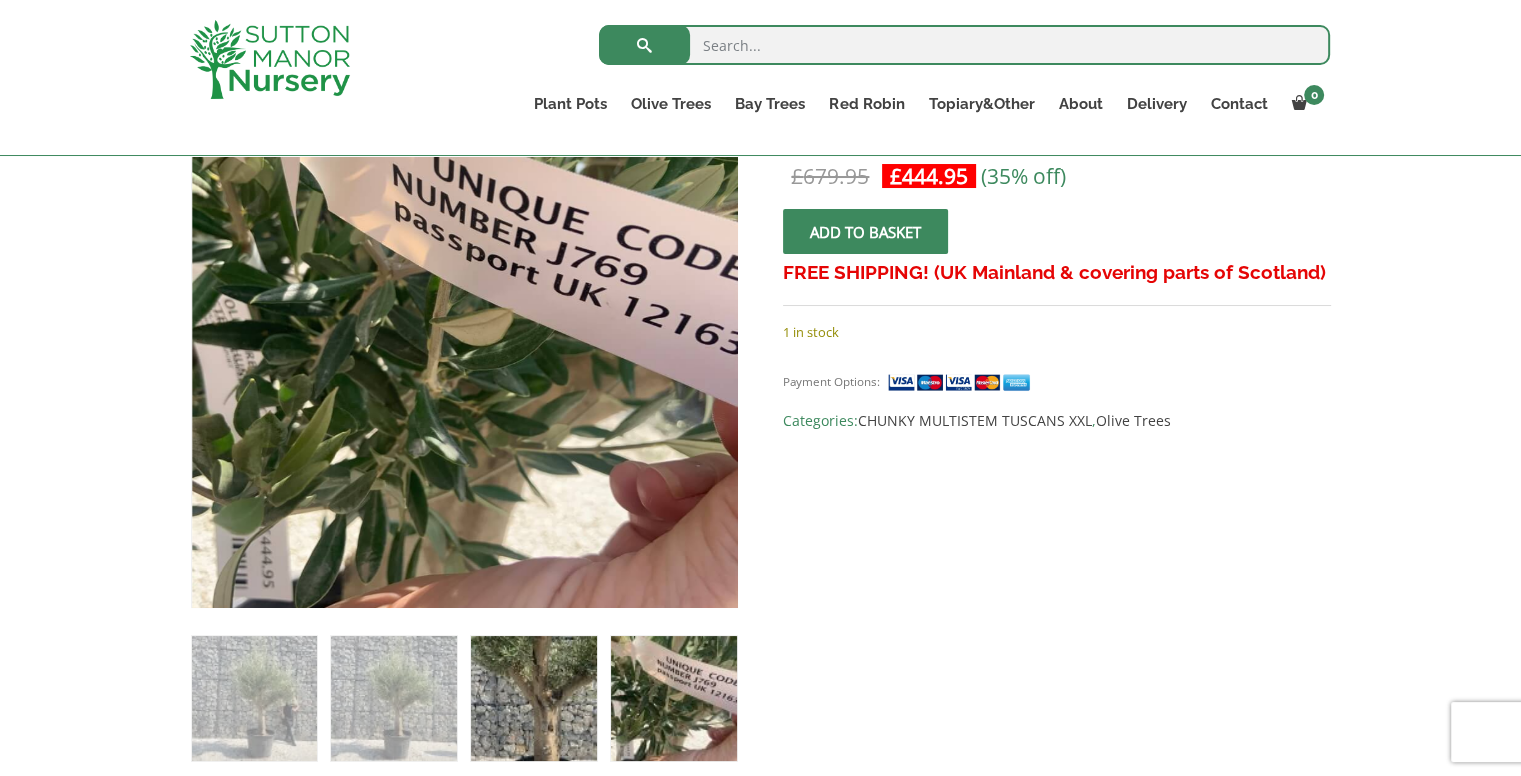 click at bounding box center (533, 698) 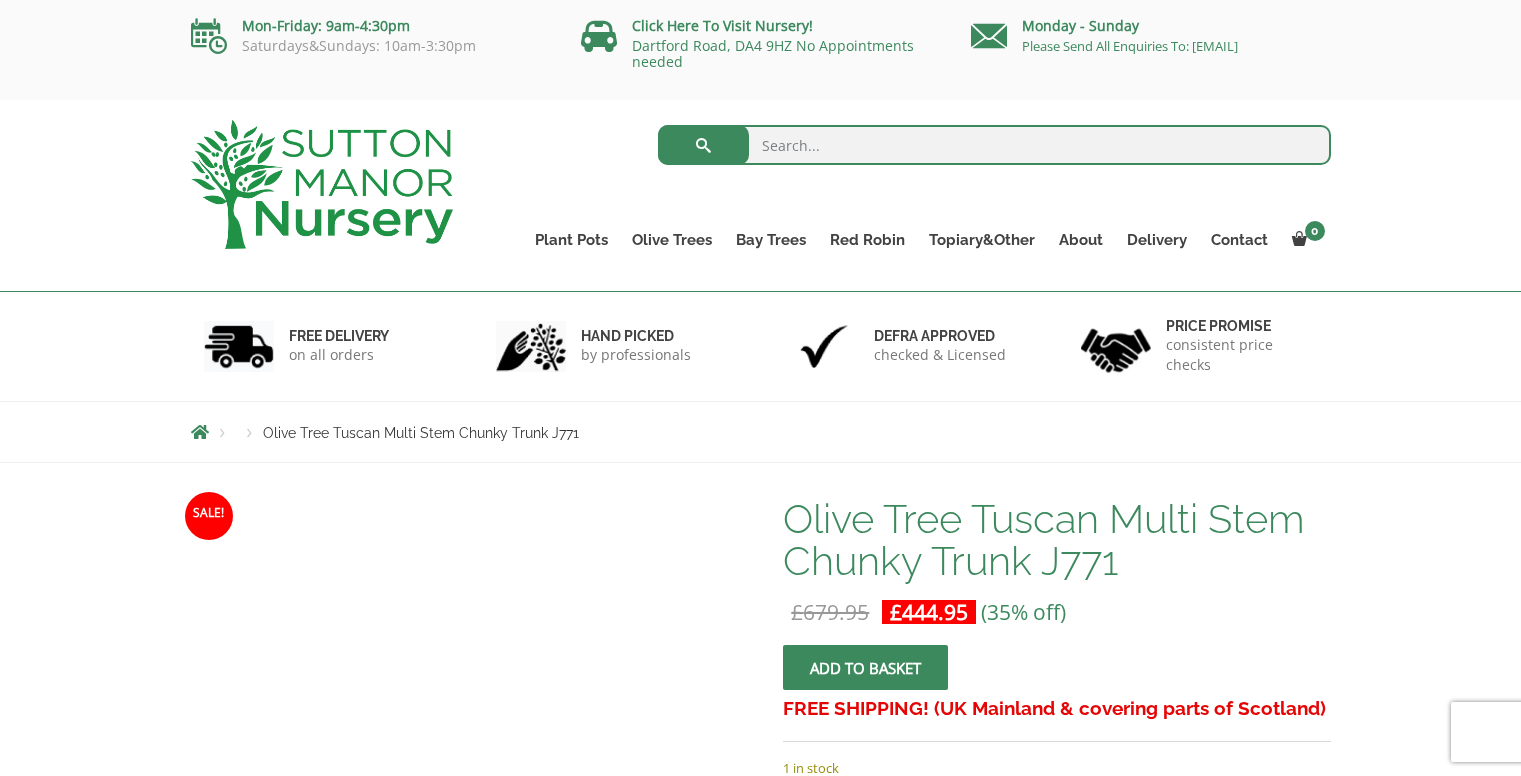 scroll, scrollTop: 0, scrollLeft: 0, axis: both 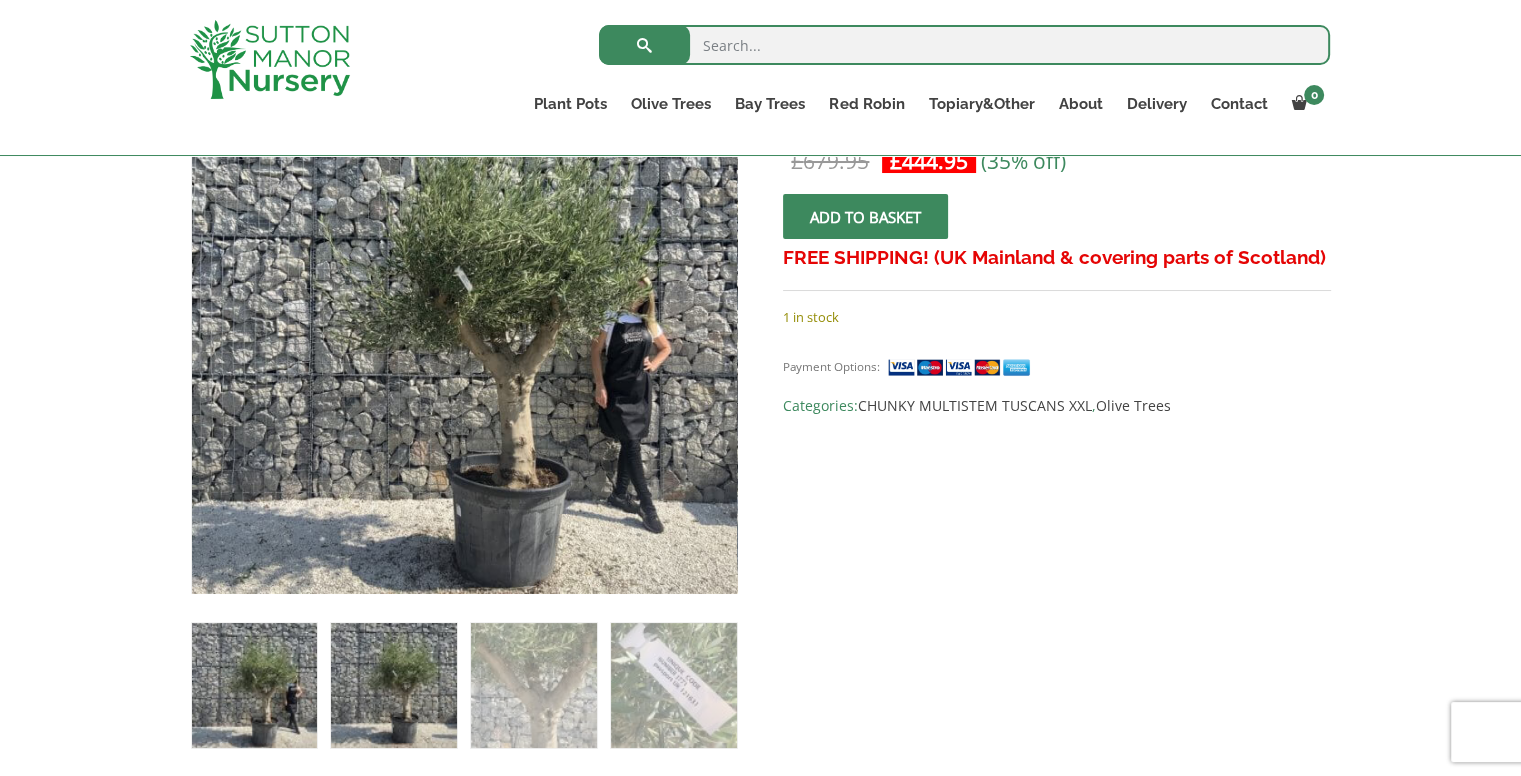 click at bounding box center [393, 685] 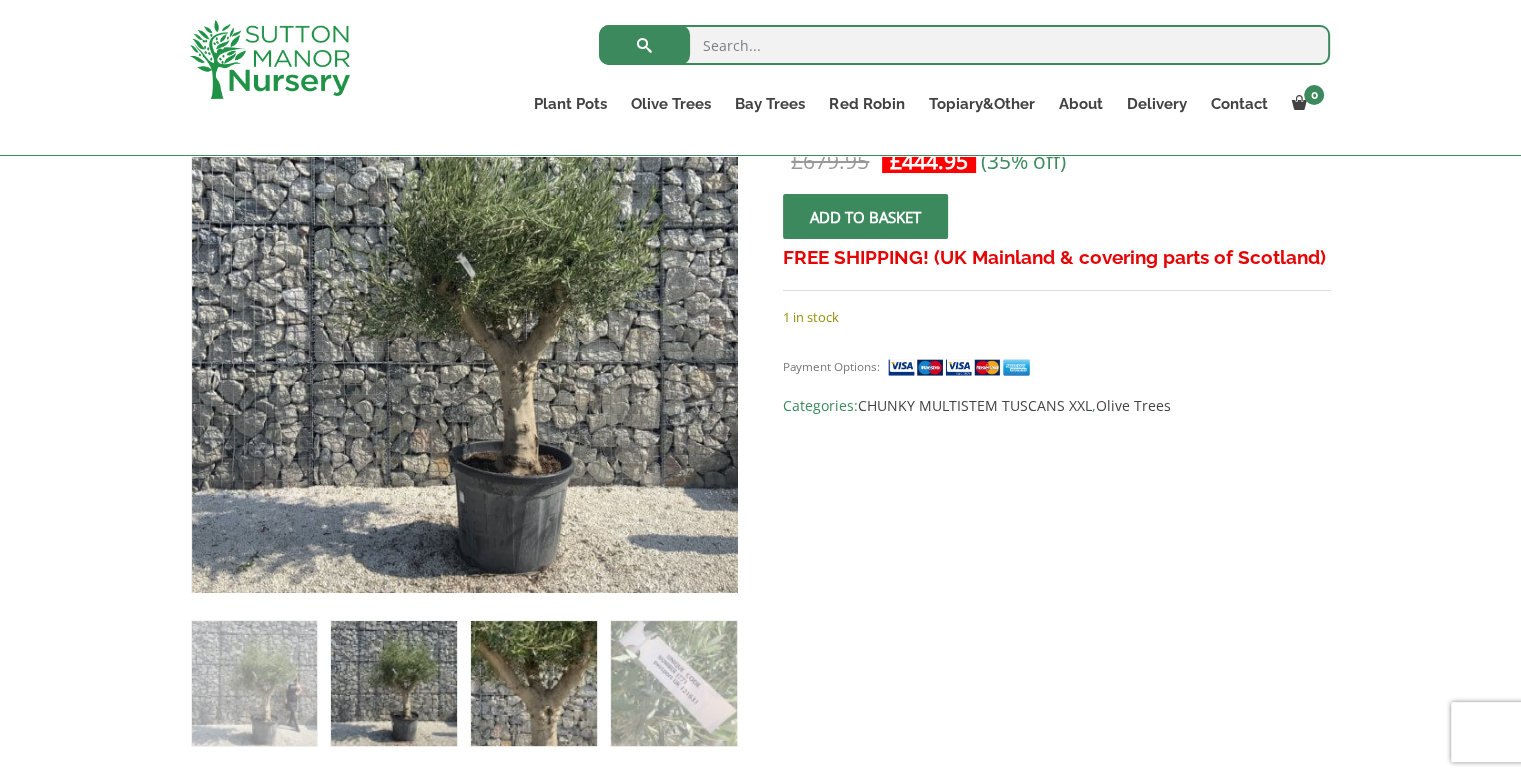 click at bounding box center (533, 683) 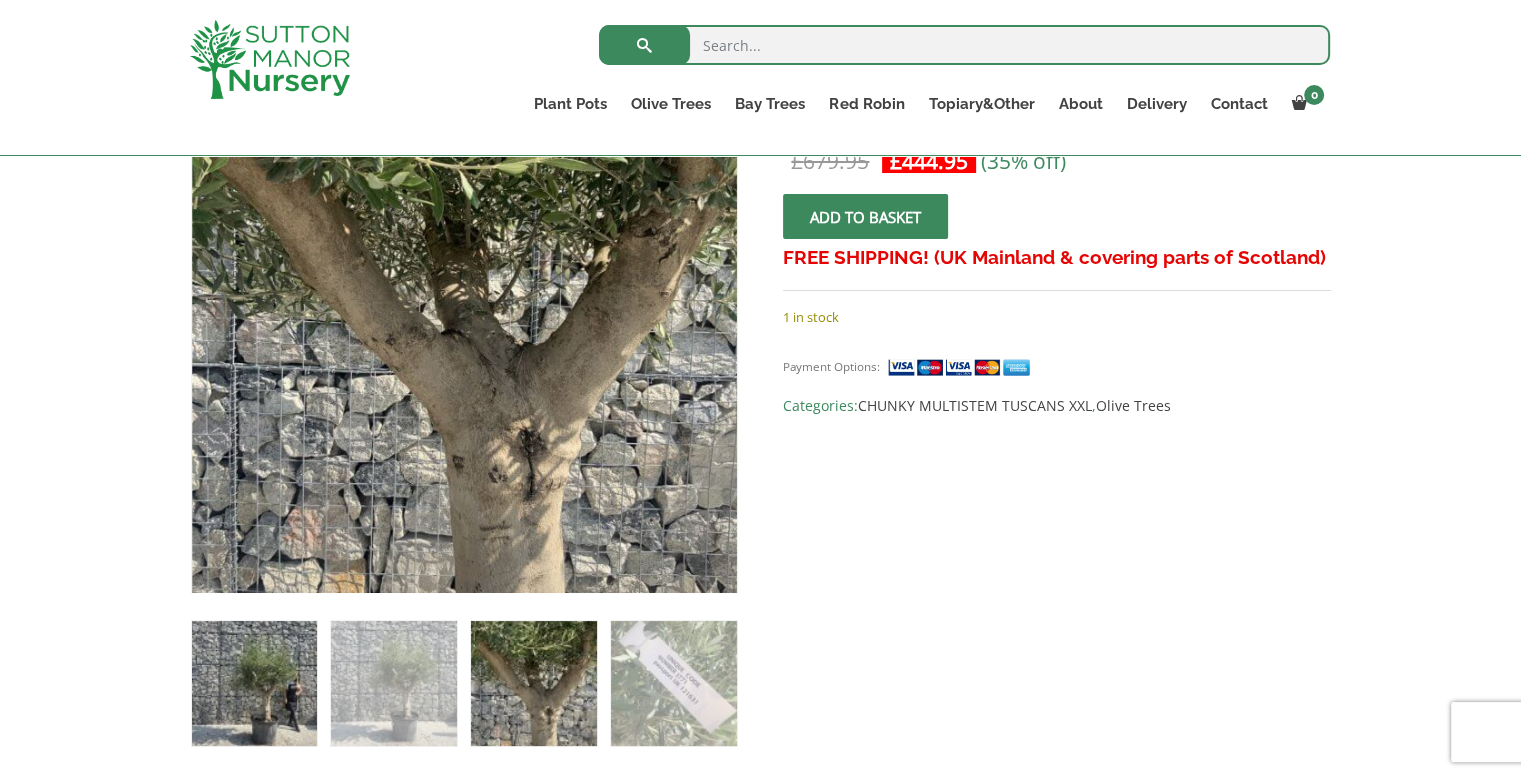 click at bounding box center [254, 683] 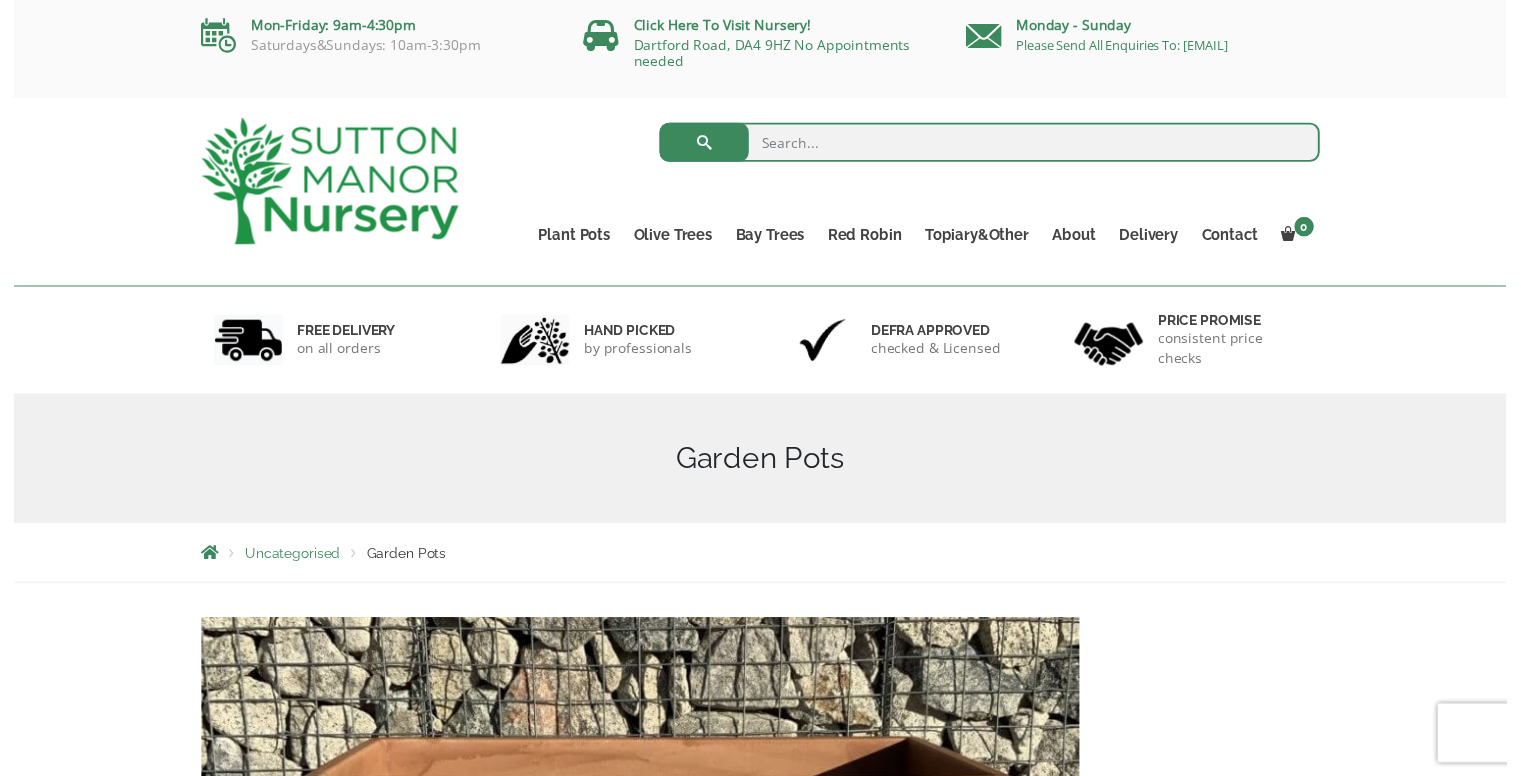 scroll, scrollTop: 0, scrollLeft: 0, axis: both 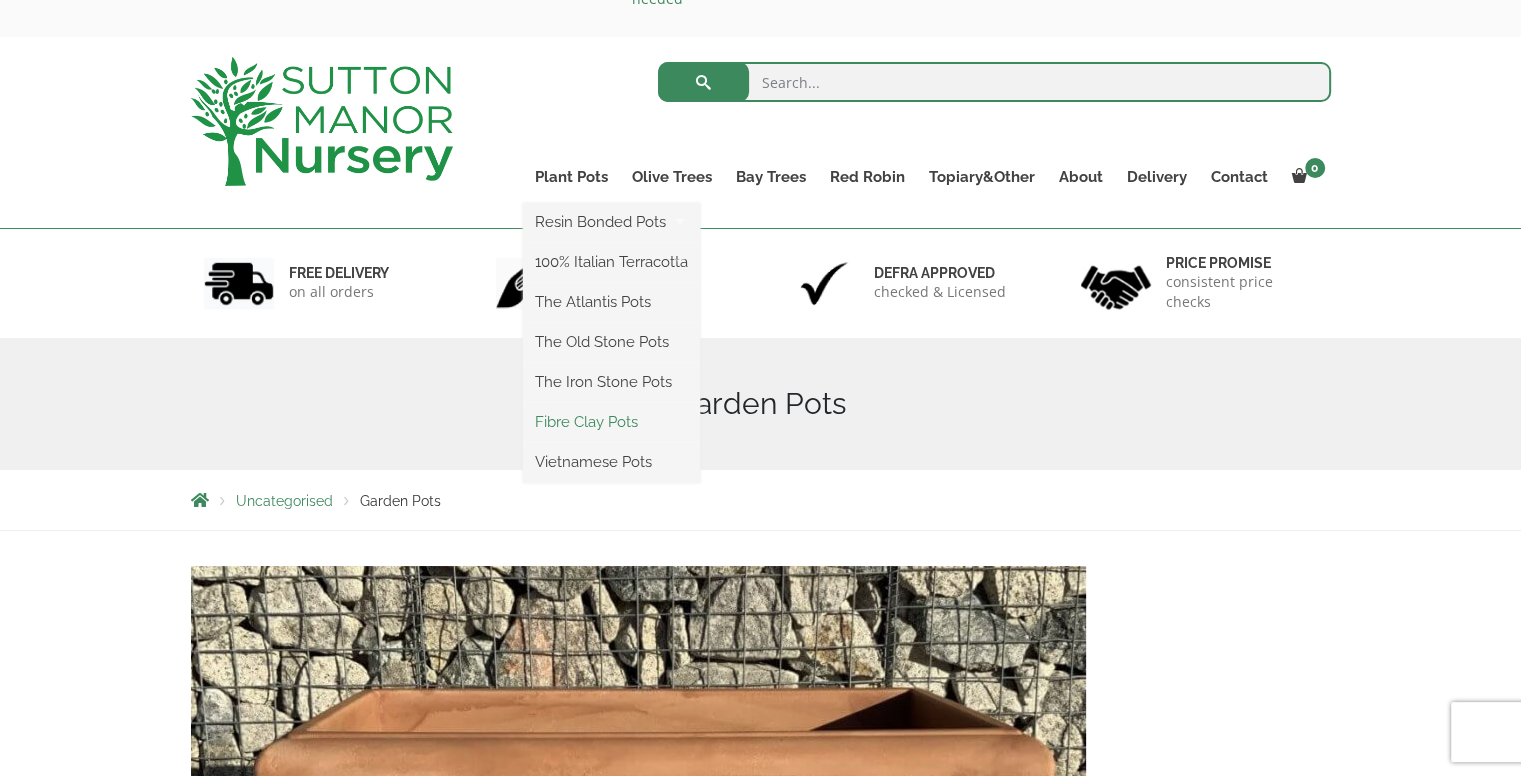 click on "Fibre Clay Pots" at bounding box center [611, 422] 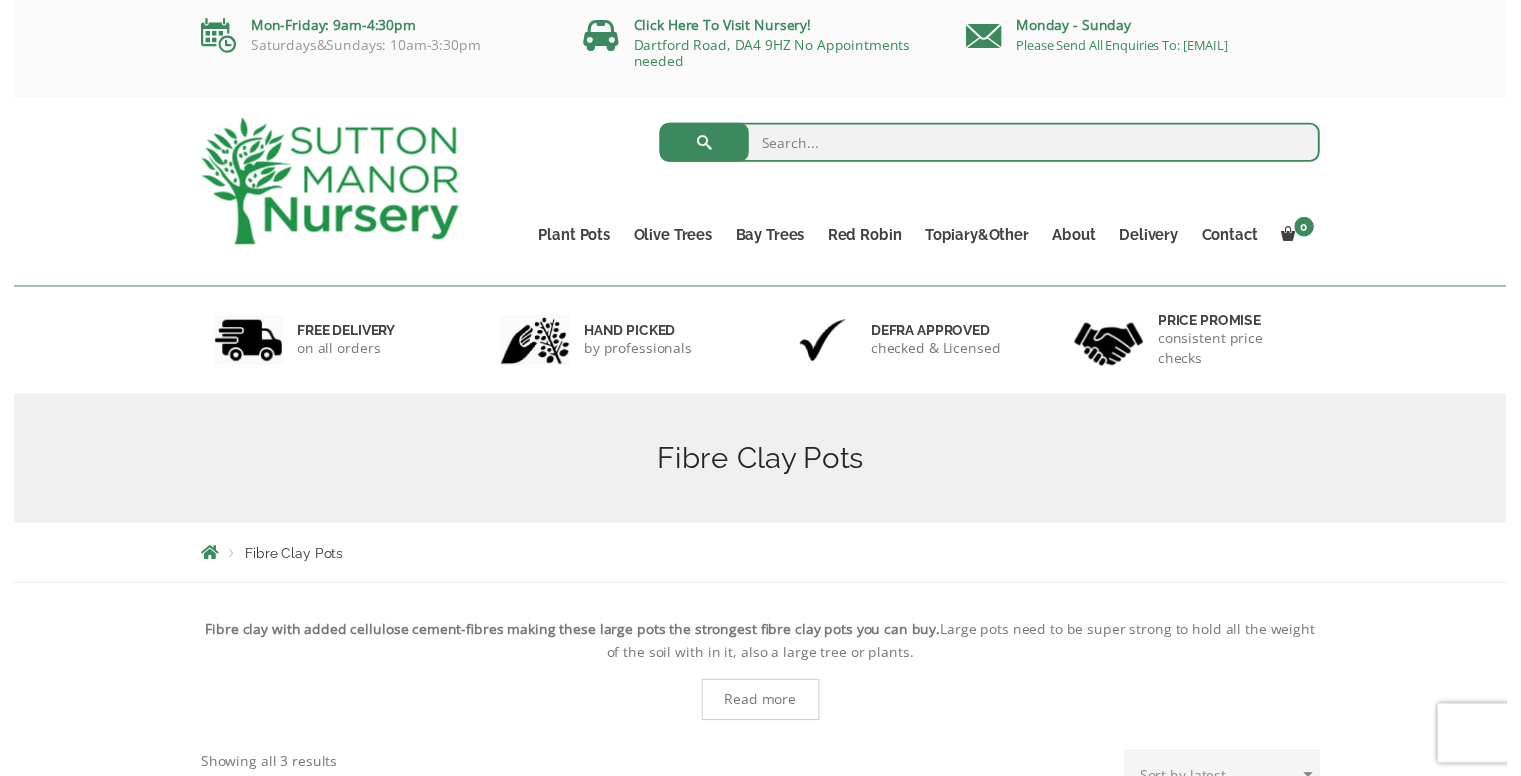 scroll, scrollTop: 0, scrollLeft: 0, axis: both 